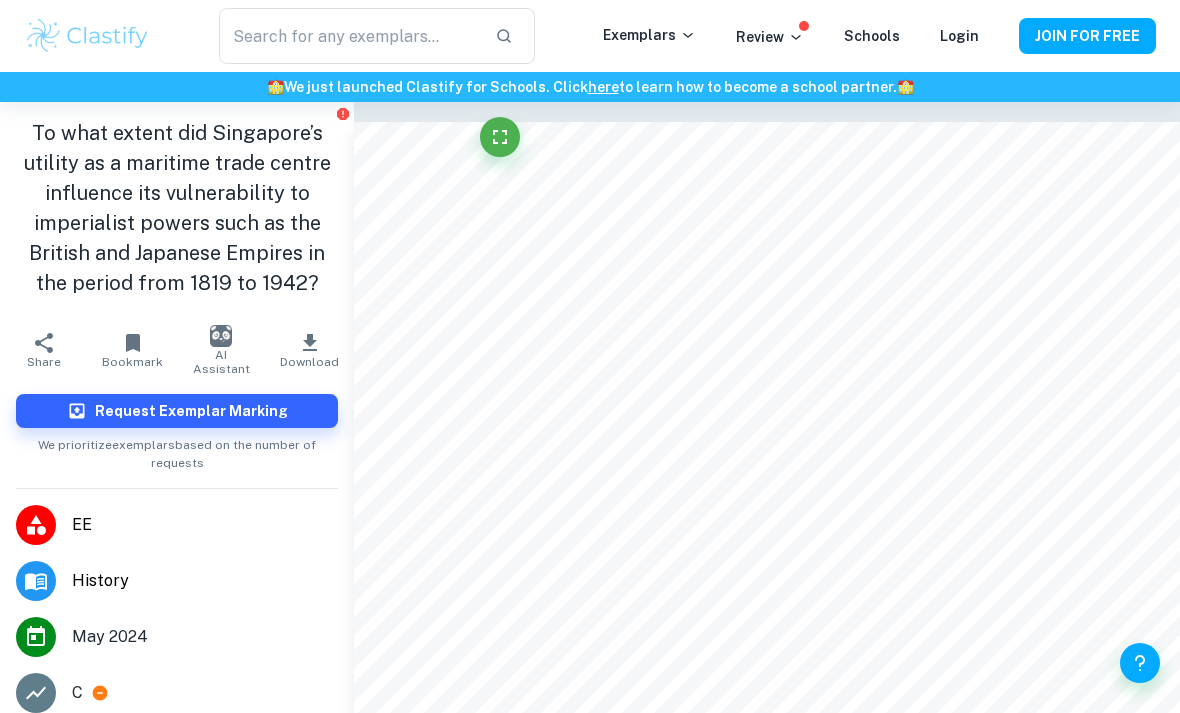 scroll, scrollTop: 279, scrollLeft: 0, axis: vertical 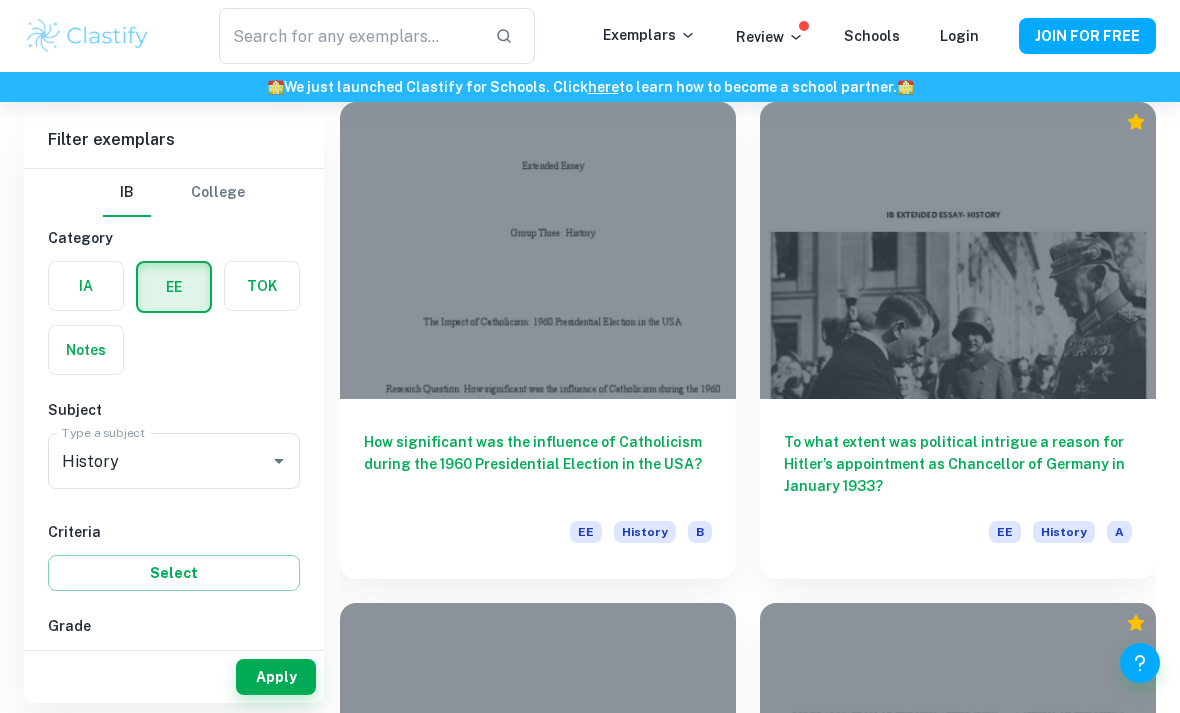click on "How significant was the influence of Catholicism during the 1960 Presidential Election in the USA?" at bounding box center (538, 464) 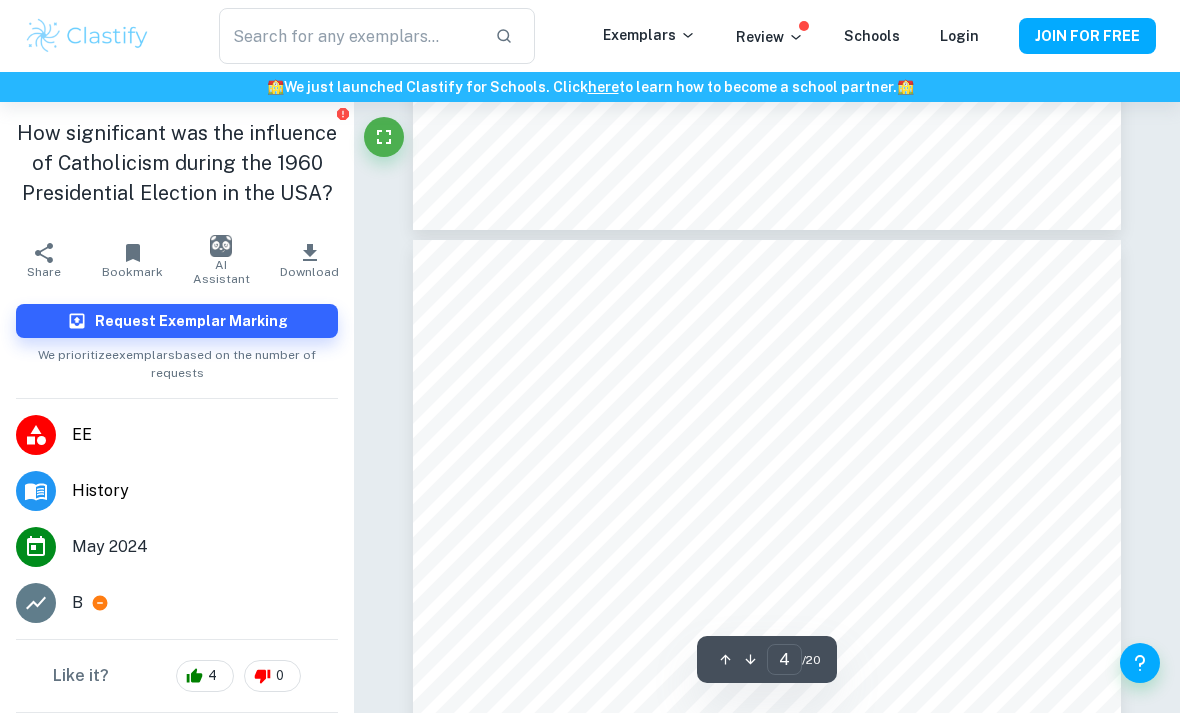 scroll, scrollTop: 2910, scrollLeft: 0, axis: vertical 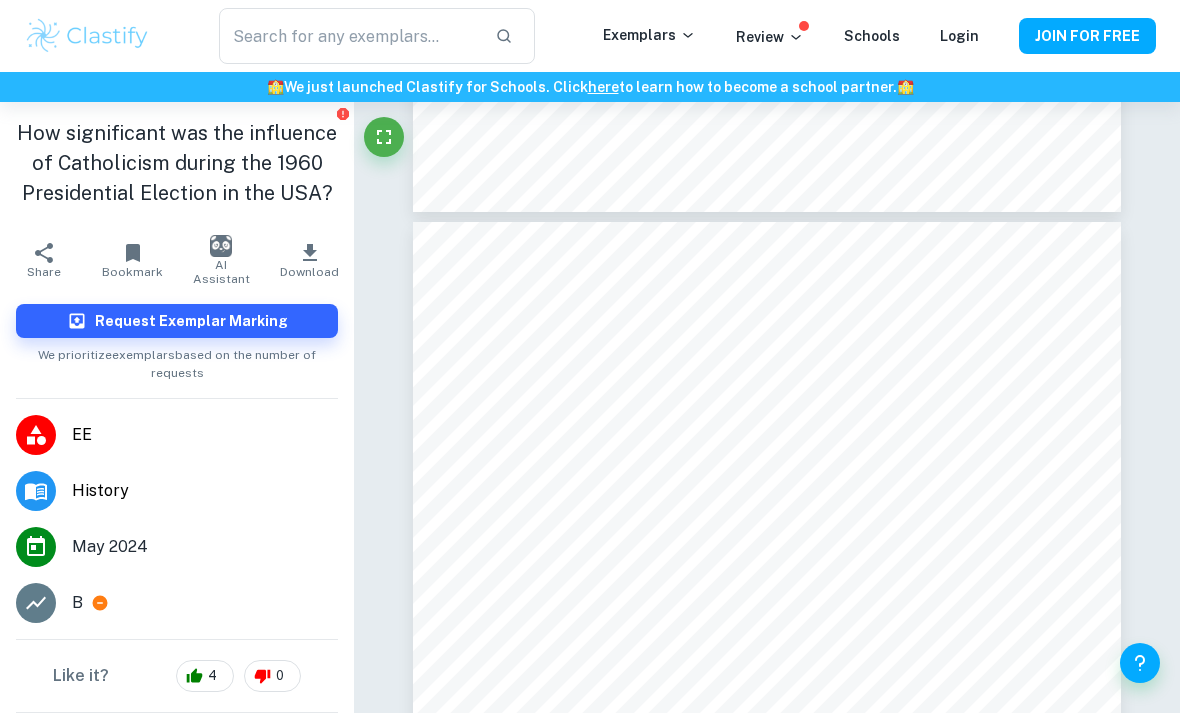 click on "How significant was the influence of Catholicism during the 1960 Presidential Election in the USA?" at bounding box center [177, 163] 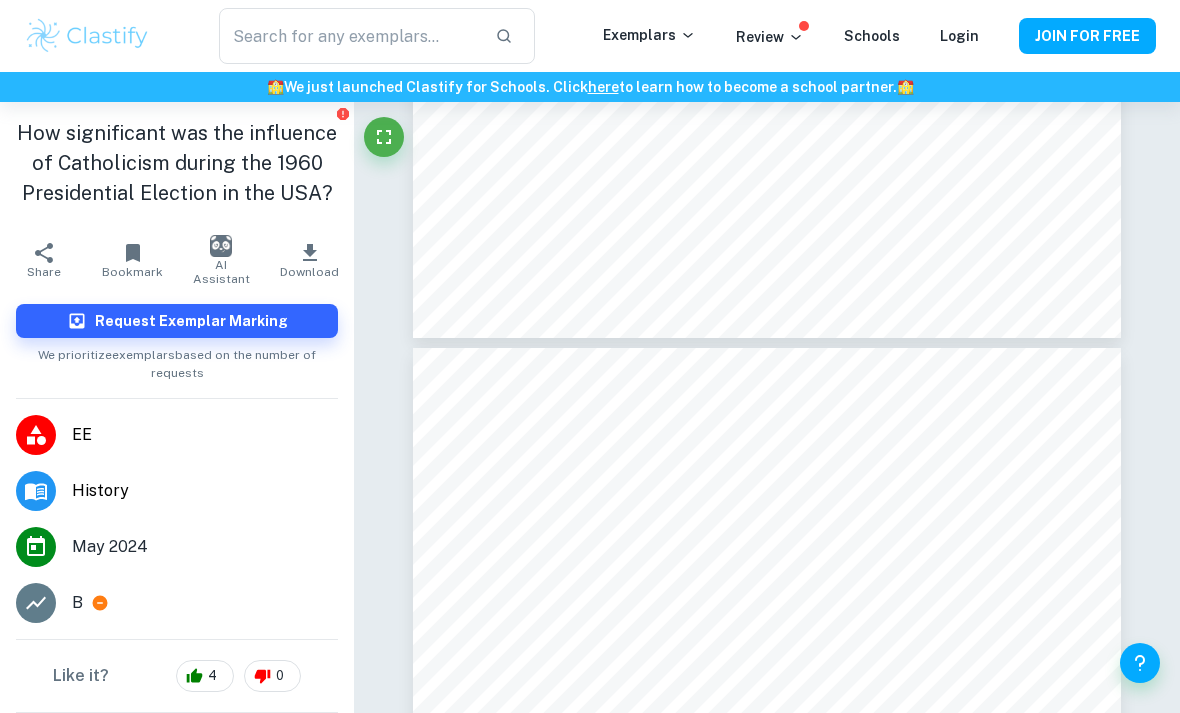 type on "3" 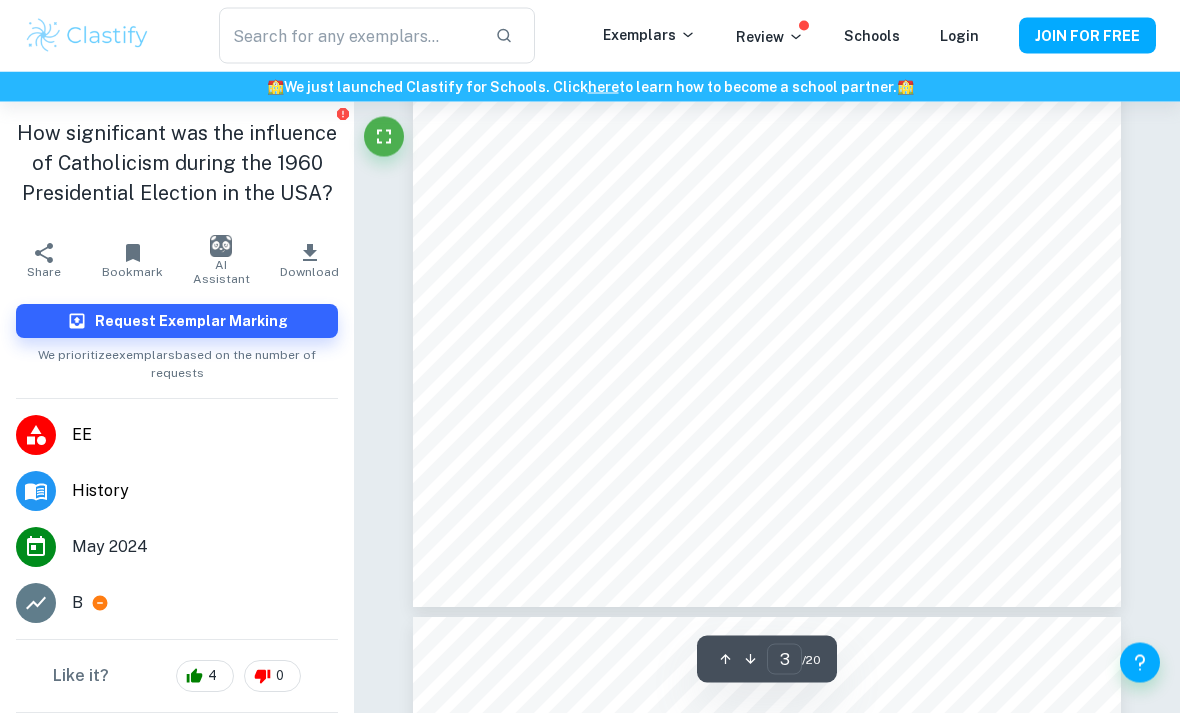 scroll, scrollTop: 2515, scrollLeft: 0, axis: vertical 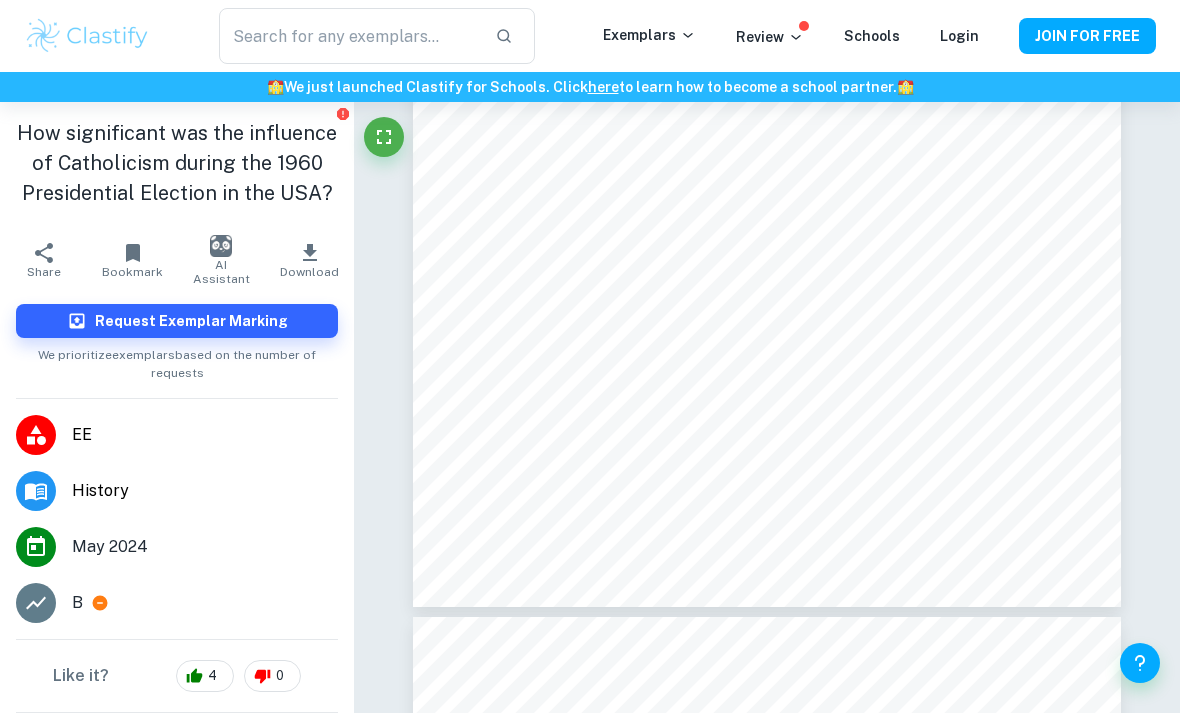 click on "Request Exemplar Marking" at bounding box center [191, 321] 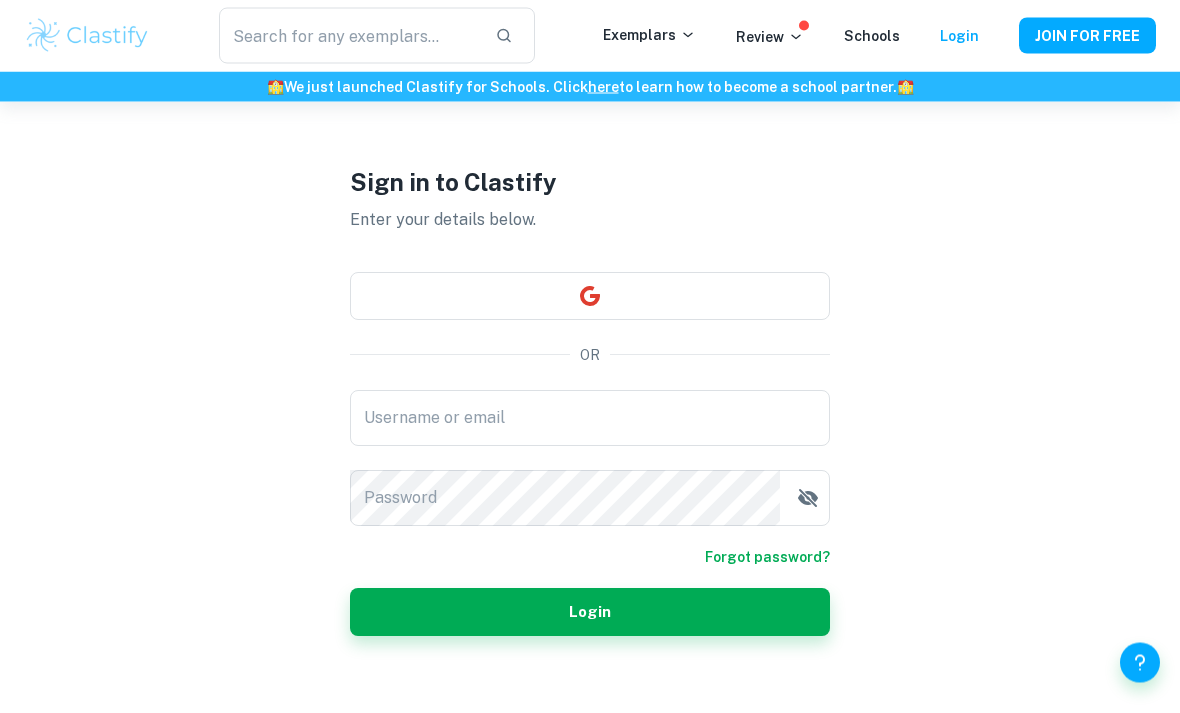 scroll, scrollTop: 59, scrollLeft: 0, axis: vertical 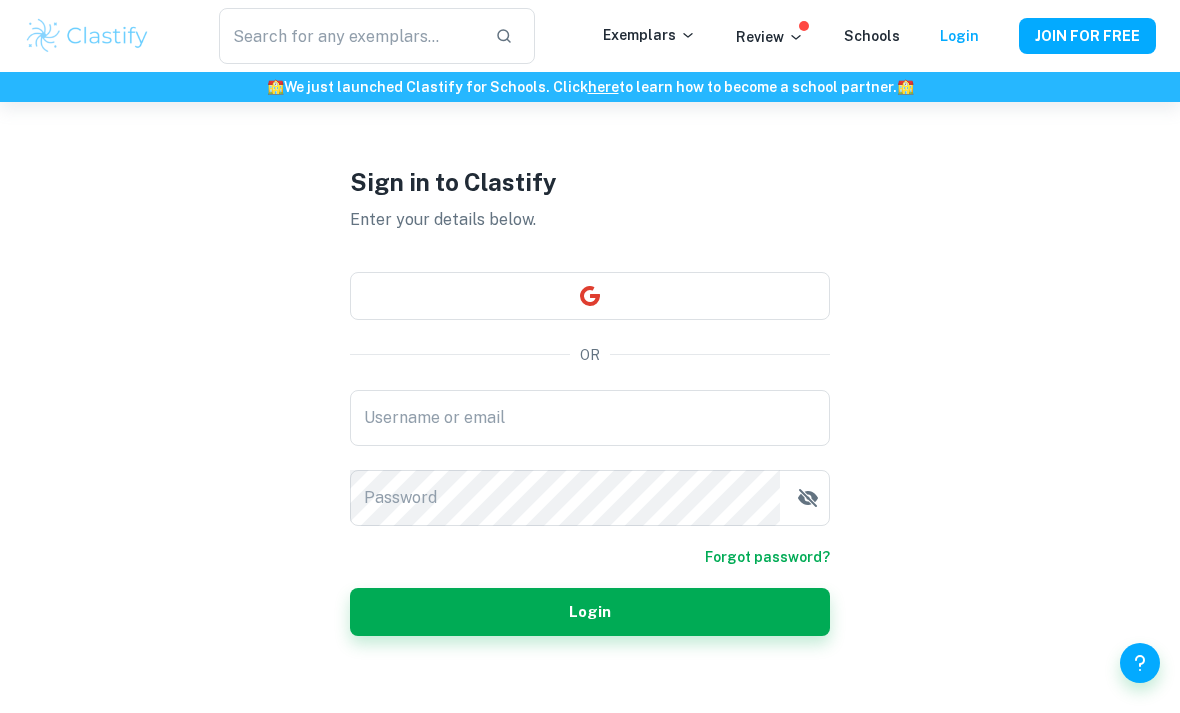 click at bounding box center (590, 296) 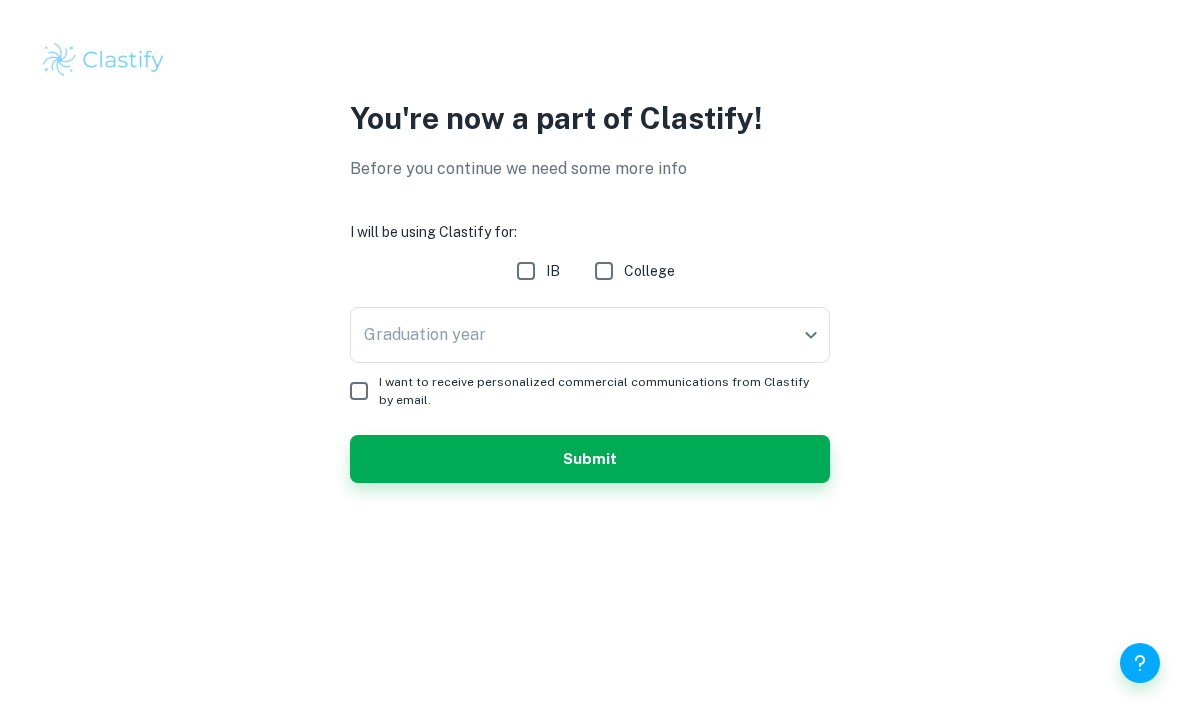 scroll, scrollTop: 0, scrollLeft: 0, axis: both 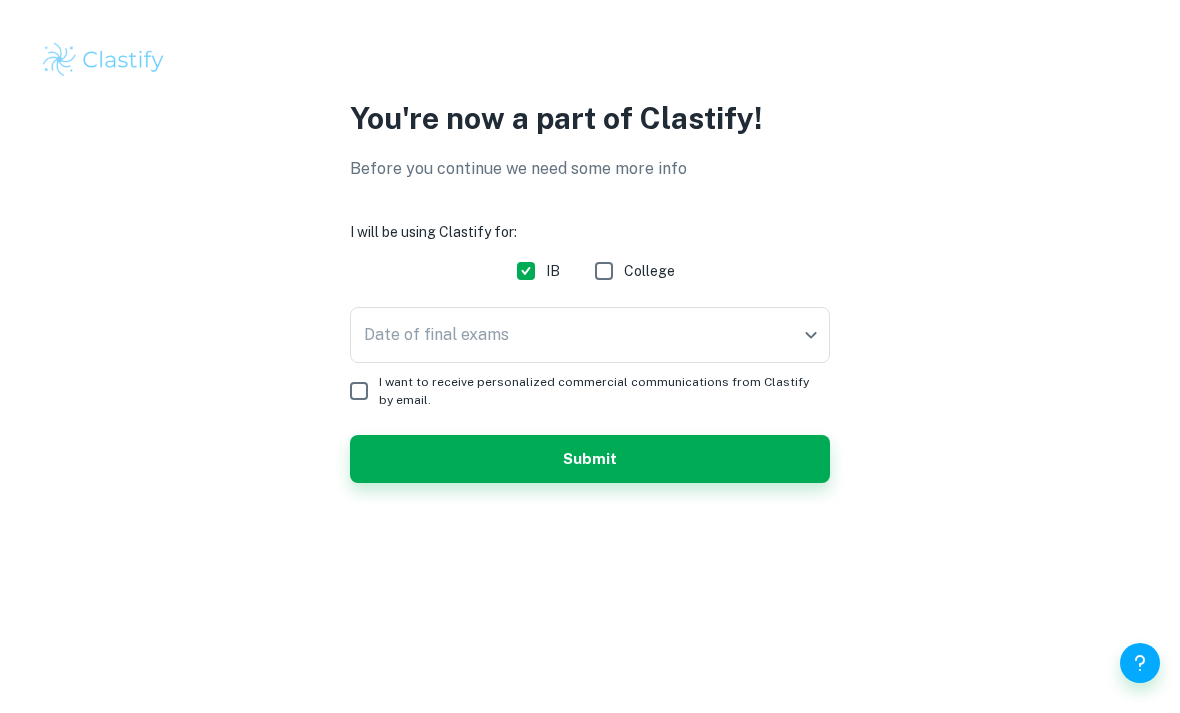 click on "We value your privacy We use cookies to enhance your browsing experience, serve personalised ads or content, and analyse our traffic. By clicking "Accept All", you consent to our use of cookies.   Cookie Policy Customise   Reject All   Accept All   Customise Consent Preferences   We use cookies to help you navigate efficiently and perform certain functions. You will find detailed information about all cookies under each consent category below. The cookies that are categorised as "Necessary" are stored on your browser as they are essential for enabling the basic functionalities of the site. ...  Show more For more information on how Google's third-party cookies operate and handle your data, see:   Google Privacy Policy Necessary Always Active Necessary cookies are required to enable the basic features of this site, such as providing secure log-in or adjusting your consent preferences. These cookies do not store any personally identifiable data. Functional Analytics Performance Advertisement Uncategorised" at bounding box center [590, 356] 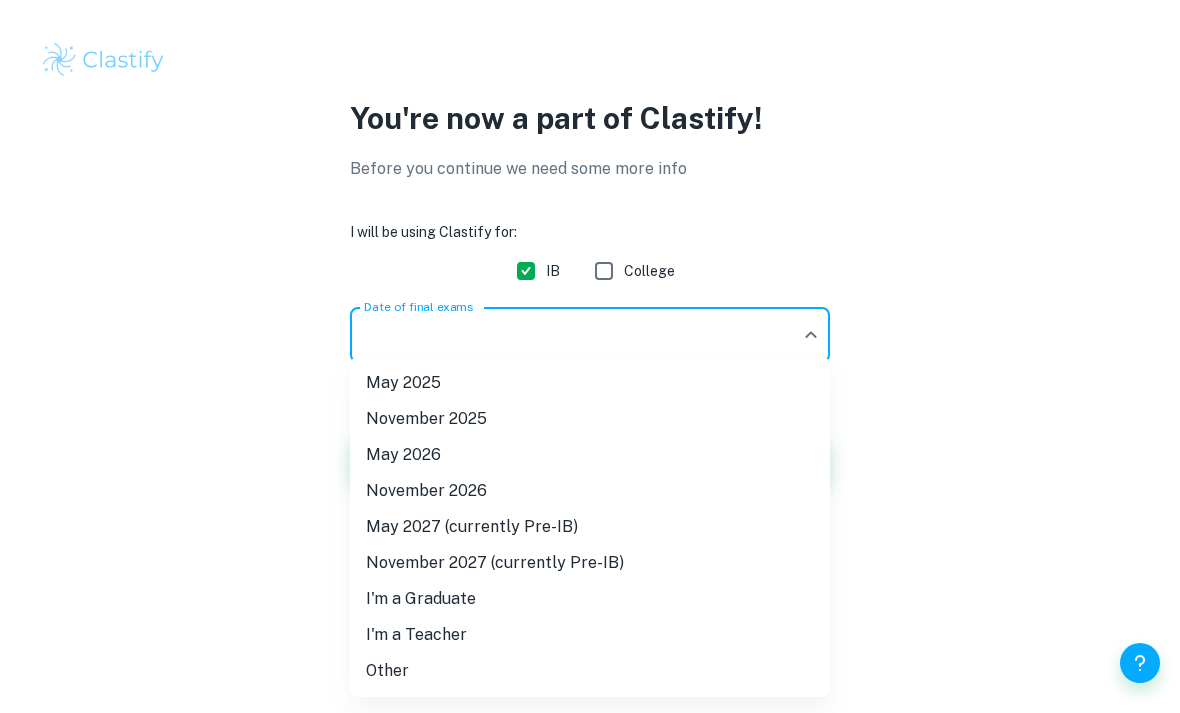 click on "May 2026" at bounding box center [590, 455] 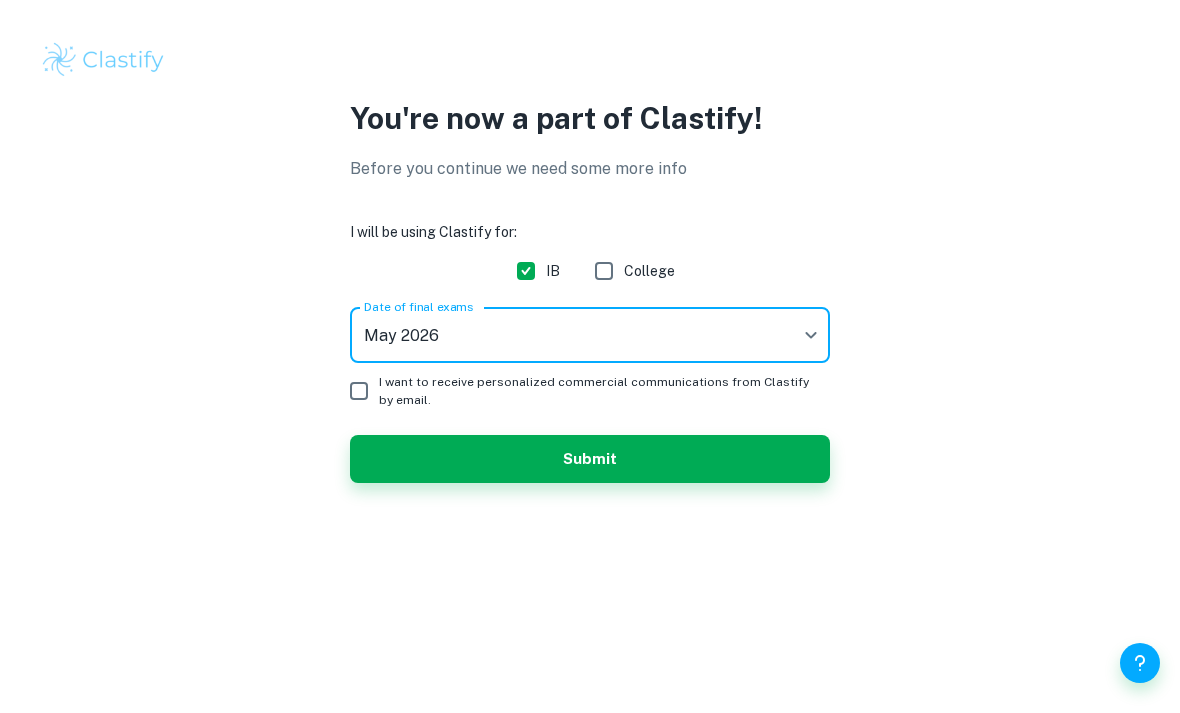 click on "I want to receive personalized commercial communications from Clastify by email." at bounding box center (359, 391) 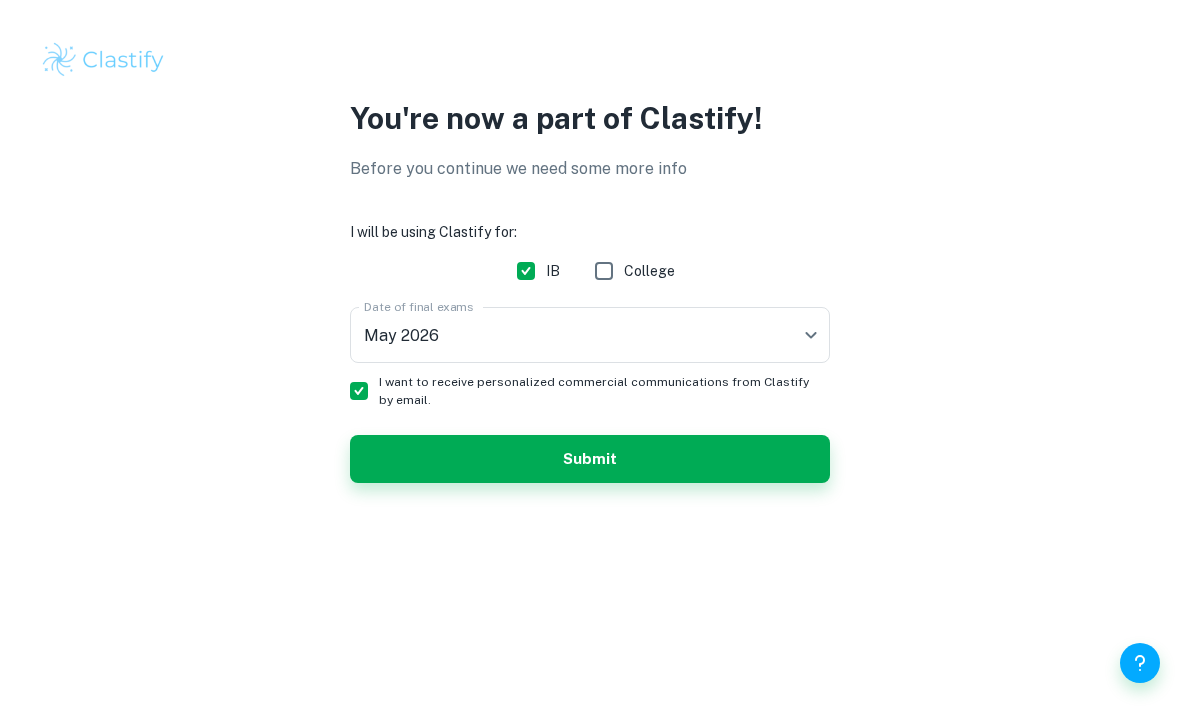 click on "I want to receive personalized commercial communications from Clastify by email." at bounding box center [359, 391] 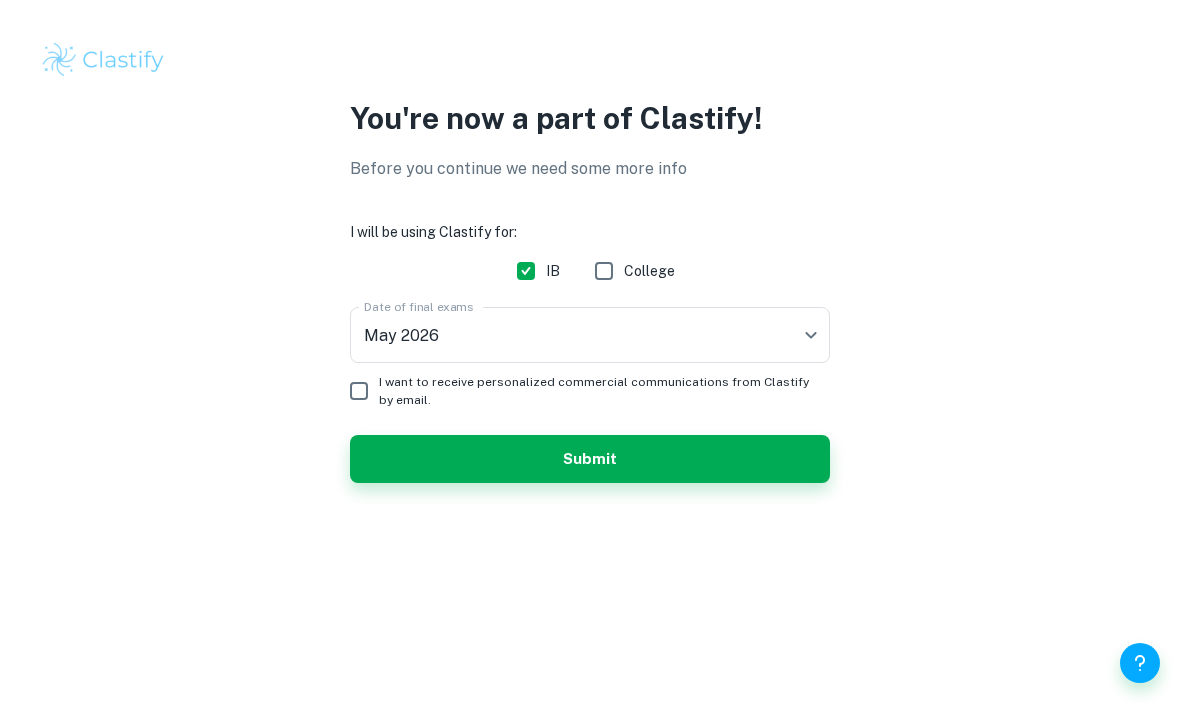 click on "Submit" at bounding box center [590, 459] 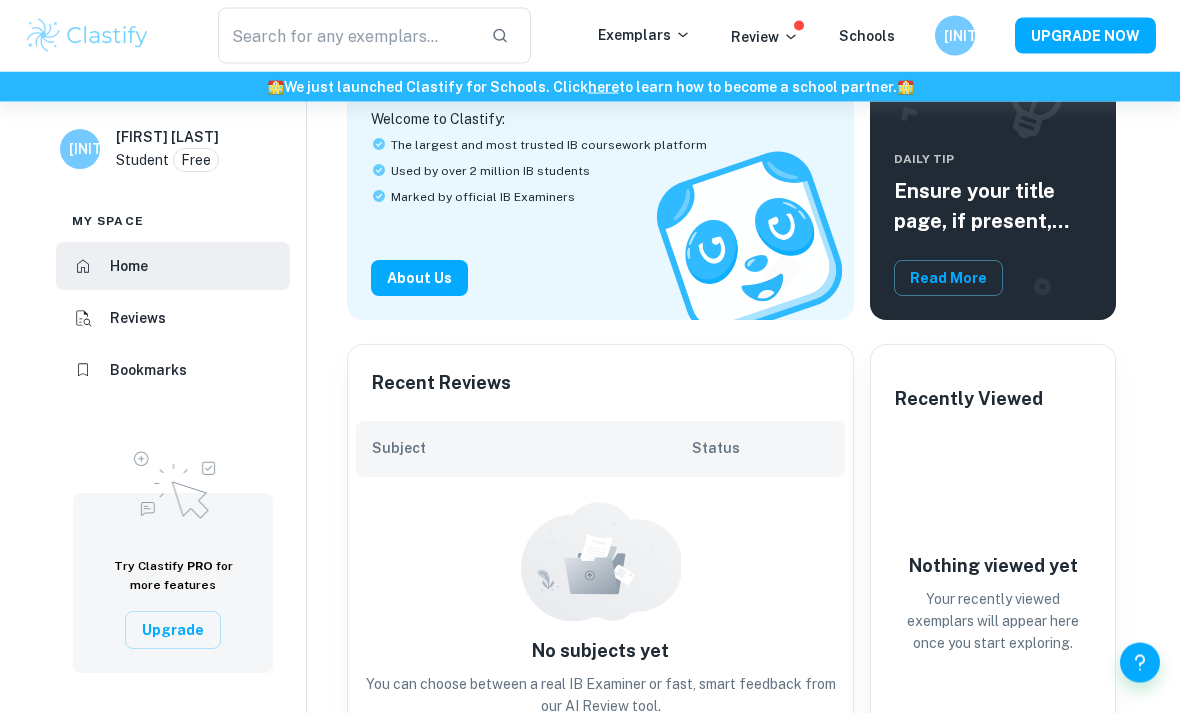 scroll, scrollTop: 175, scrollLeft: 0, axis: vertical 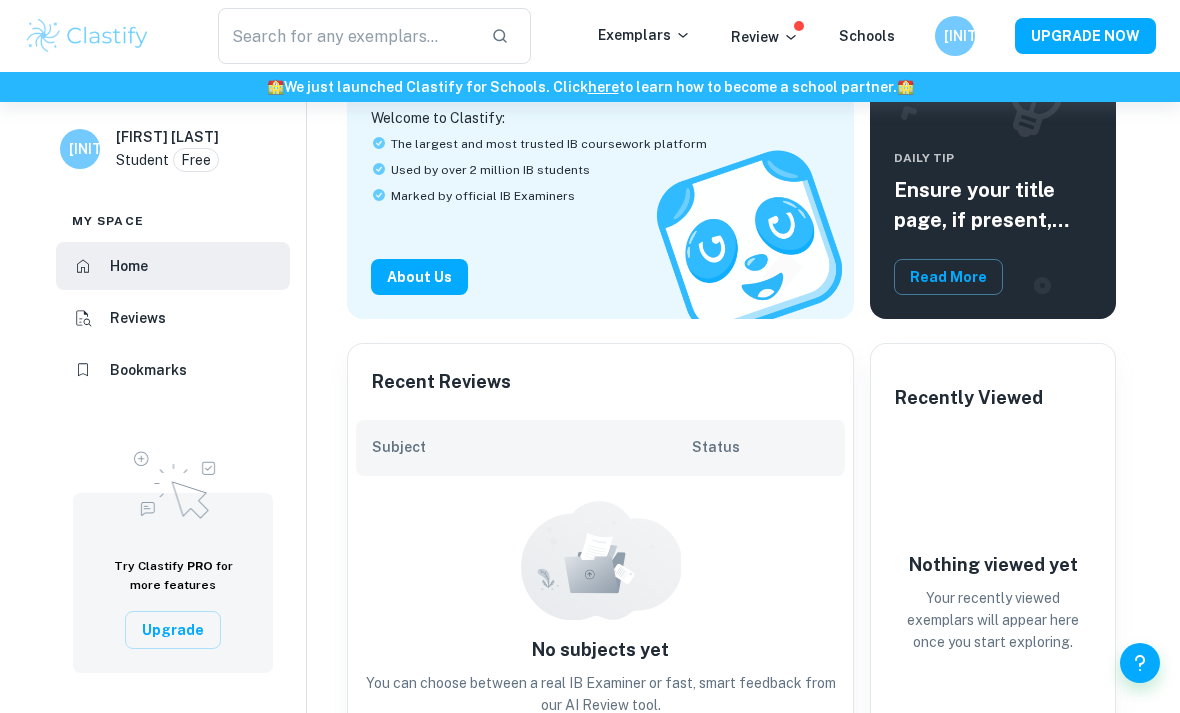 click on "Upgrade" at bounding box center (173, 630) 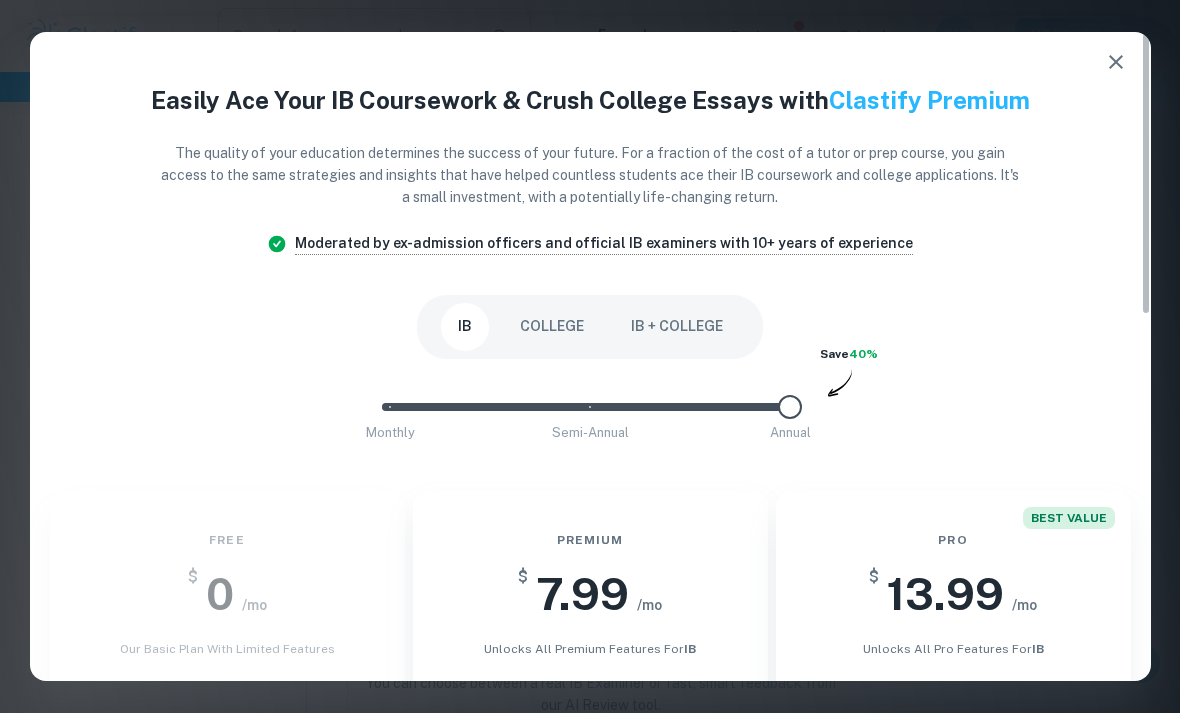 scroll, scrollTop: 0, scrollLeft: 0, axis: both 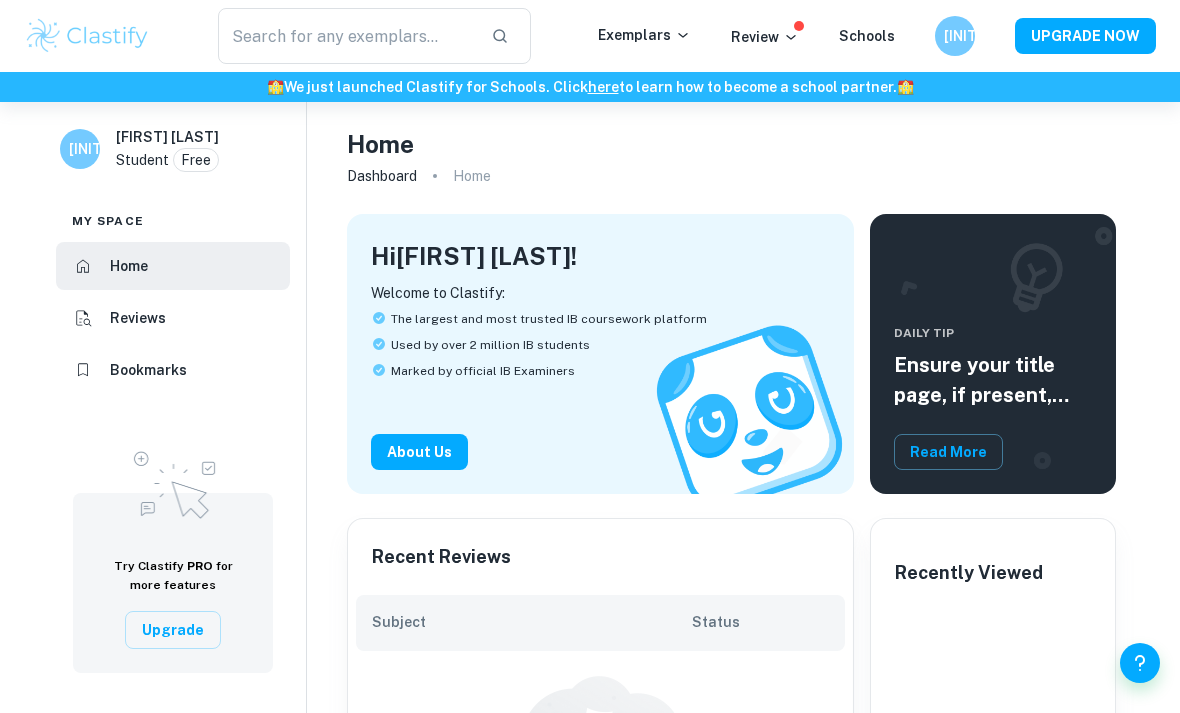 click at bounding box center [346, 36] 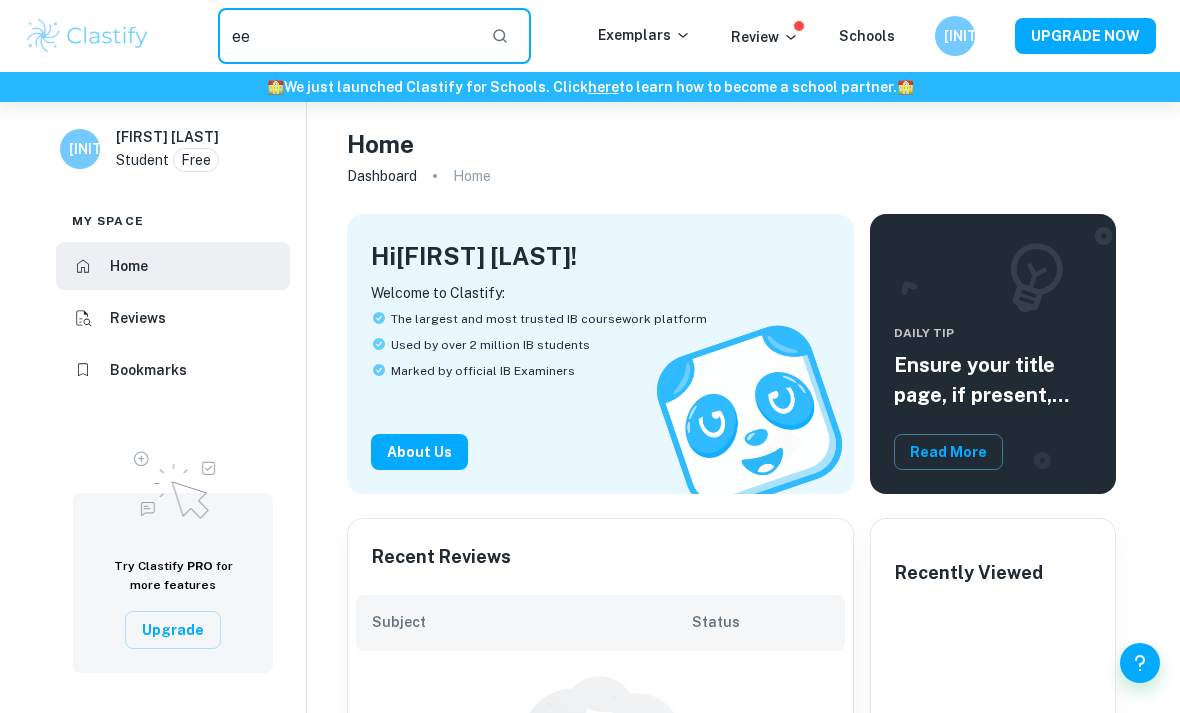 type on "e" 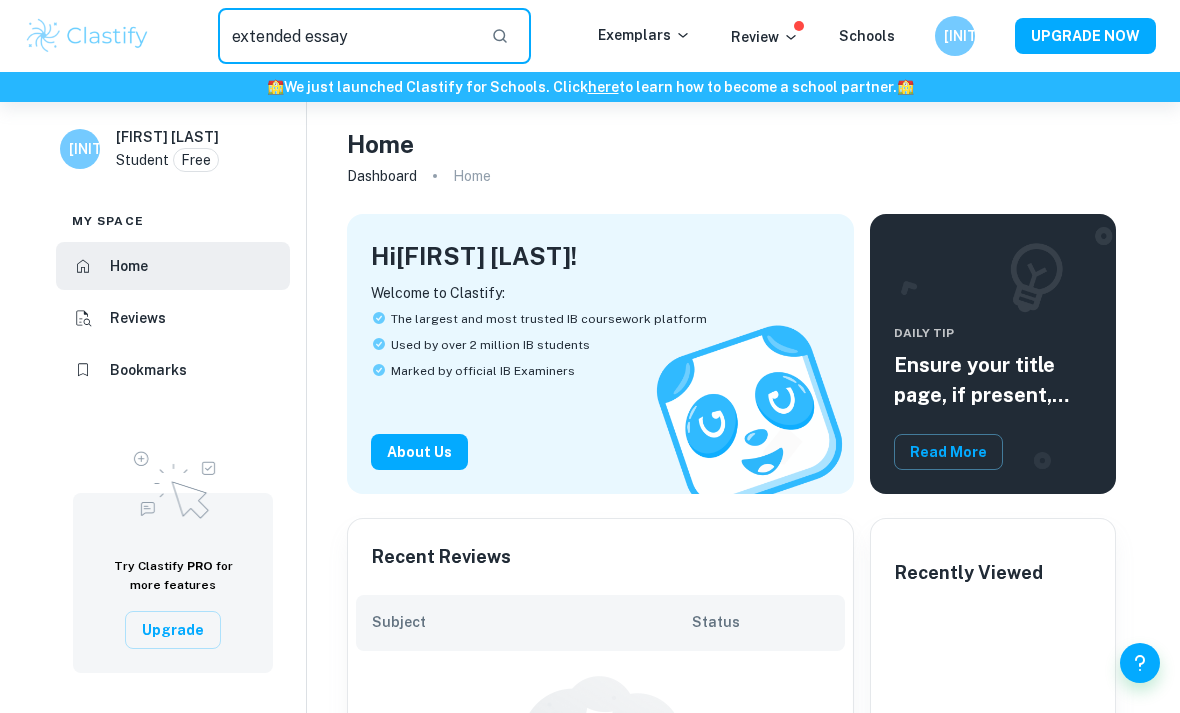 type on "extended essay" 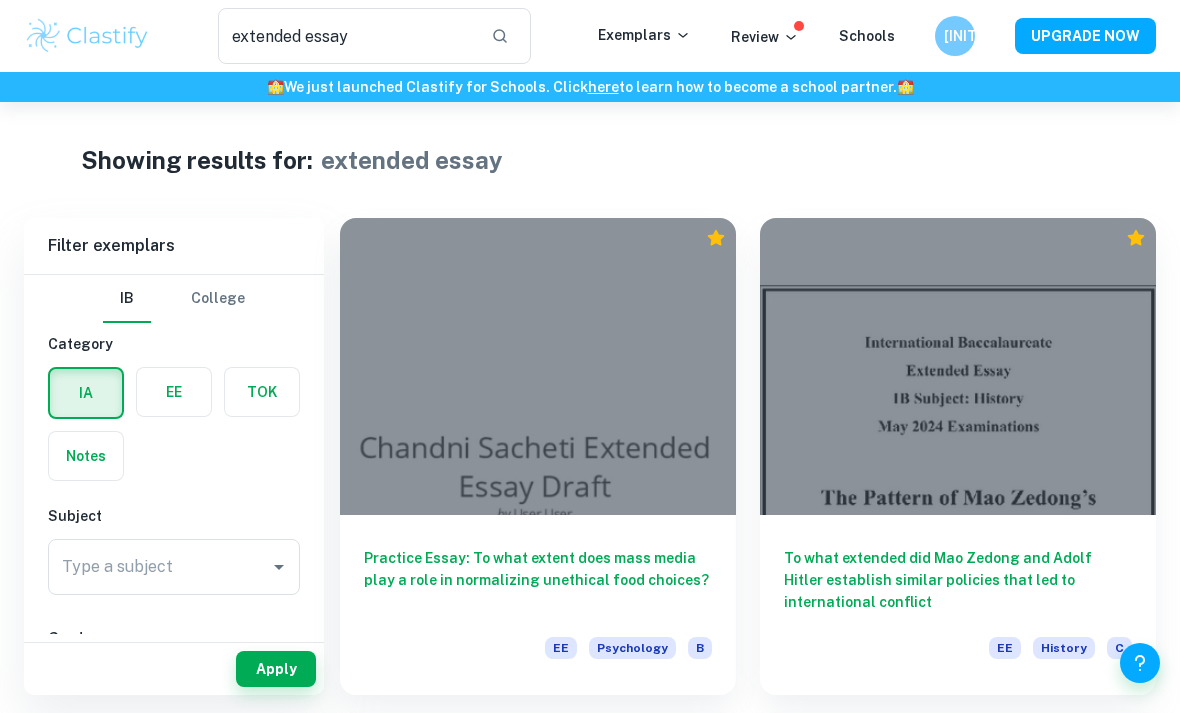 click on "Type a subject Type a subject" at bounding box center [174, 567] 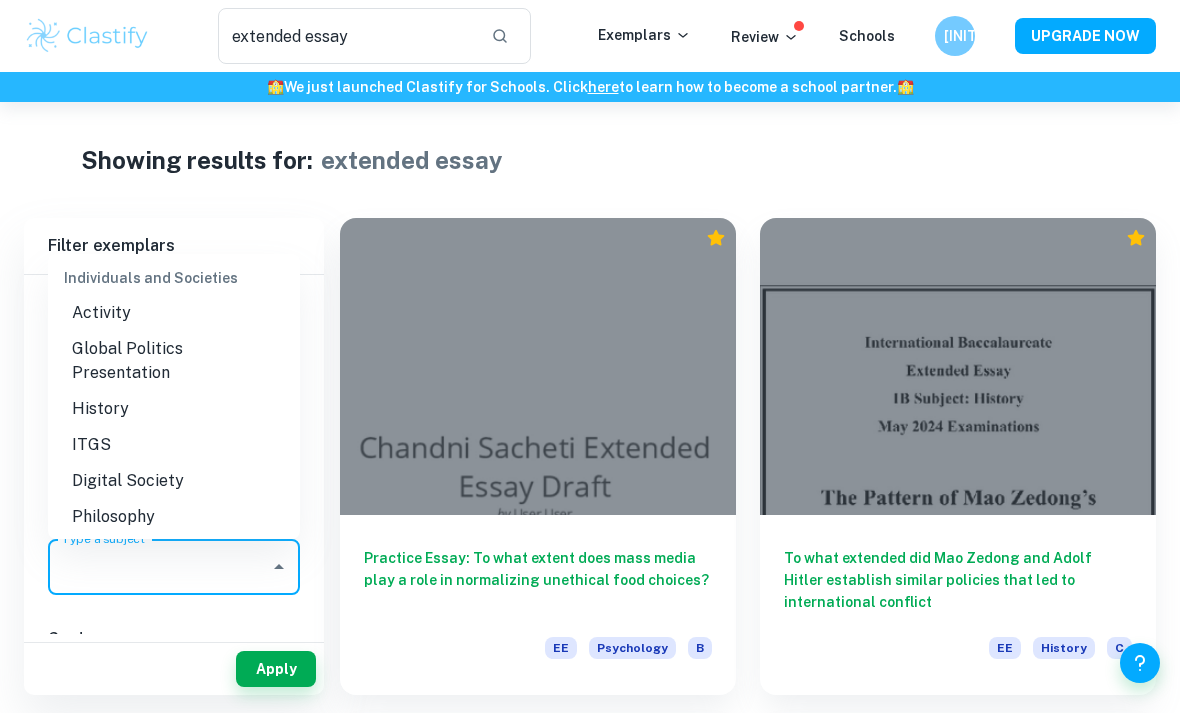 scroll, scrollTop: 2133, scrollLeft: 0, axis: vertical 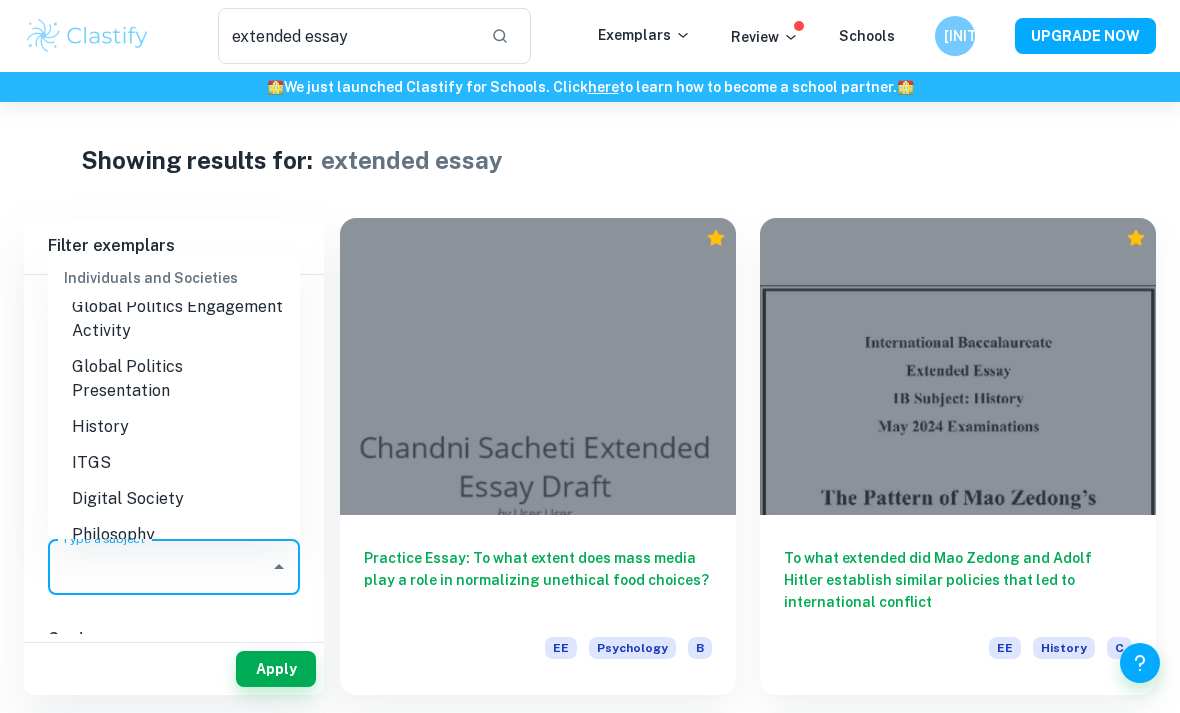 click on "History" at bounding box center (174, 427) 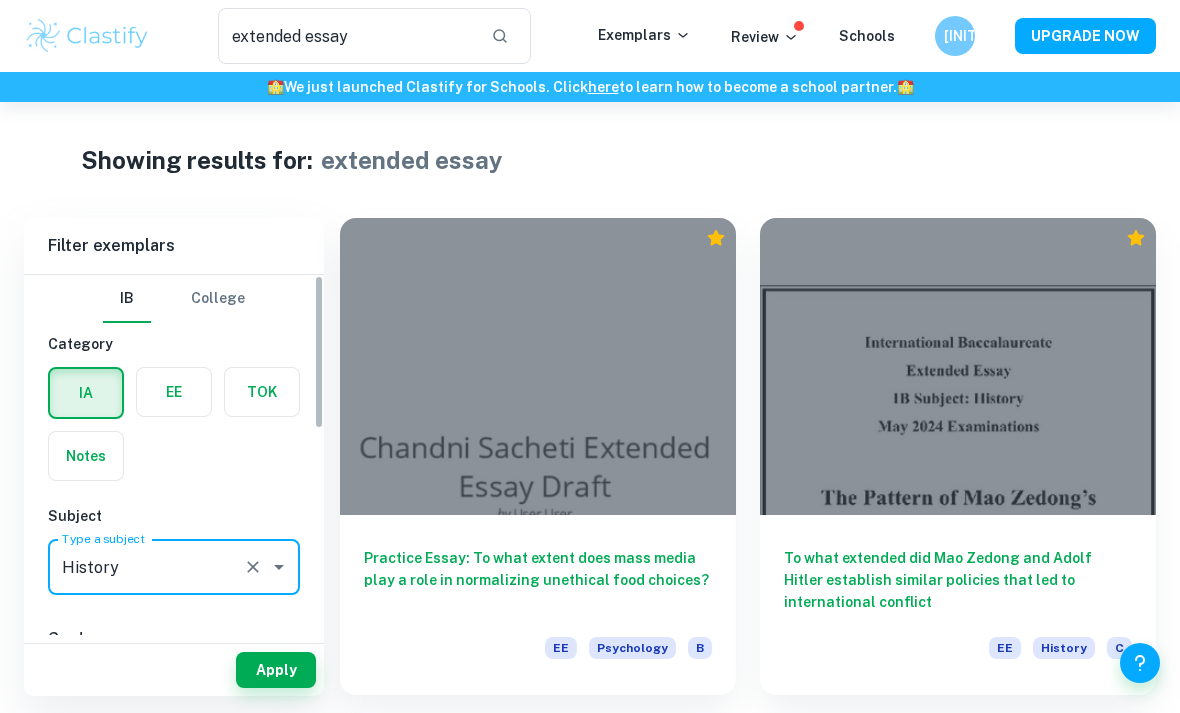 scroll, scrollTop: 0, scrollLeft: 0, axis: both 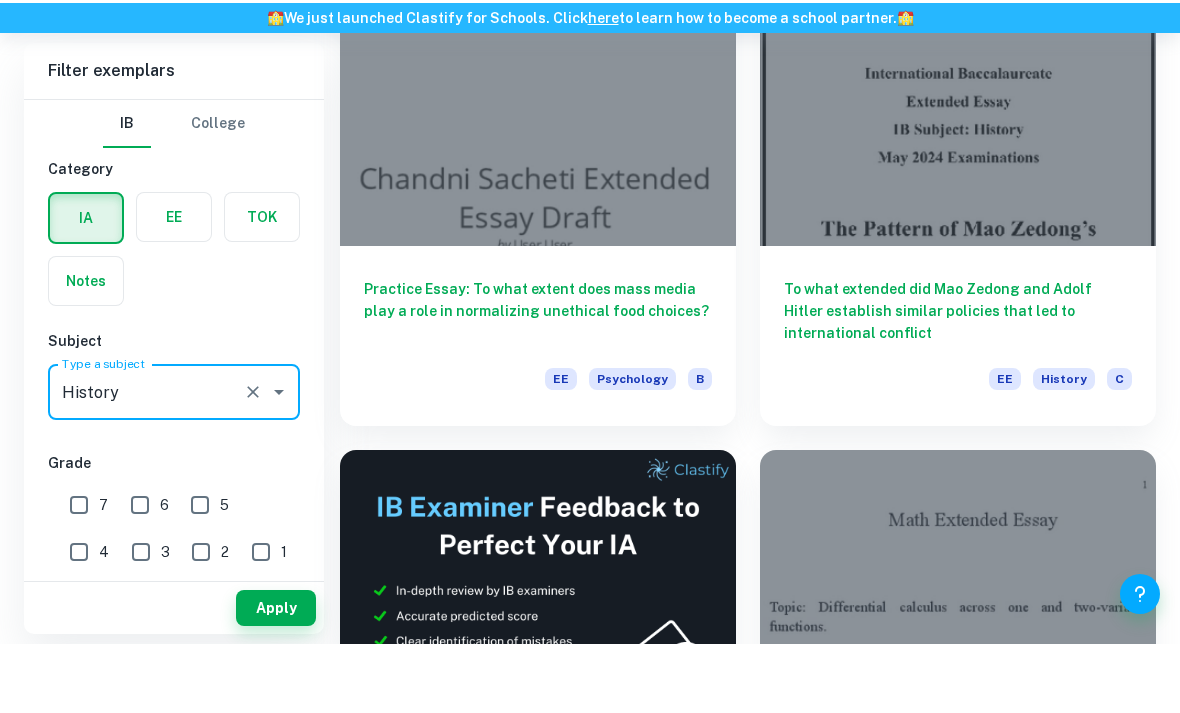 click on "Apply" at bounding box center (276, 677) 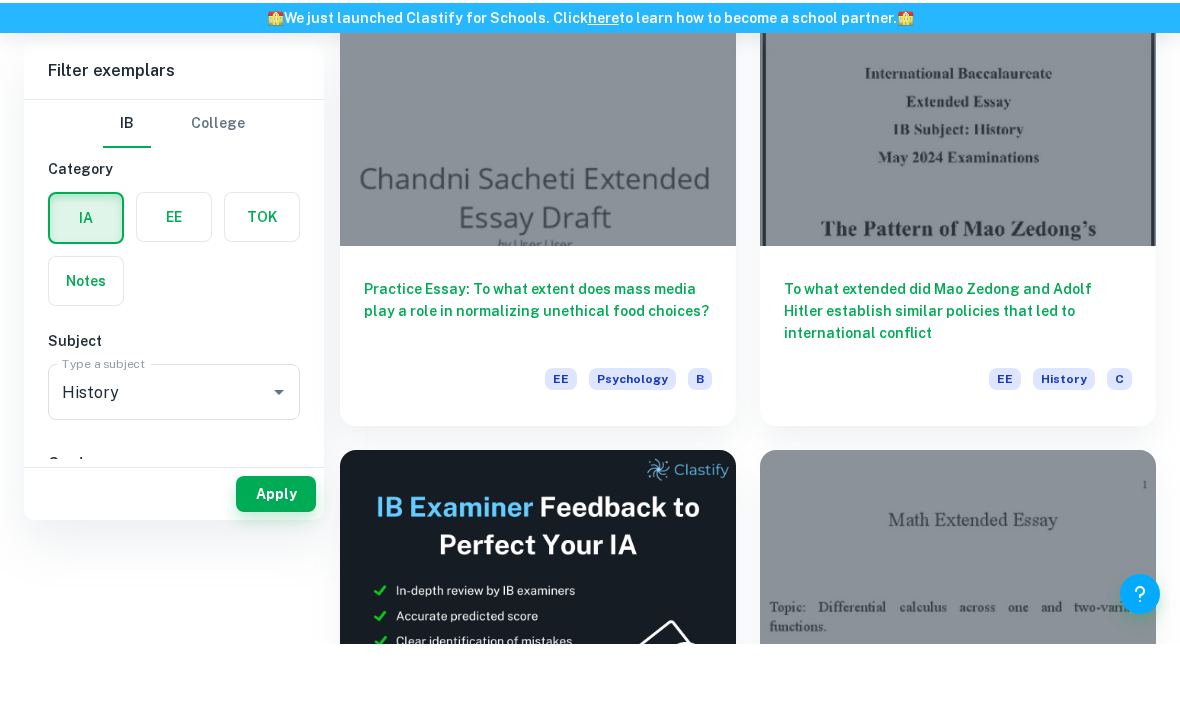 scroll, scrollTop: 0, scrollLeft: 0, axis: both 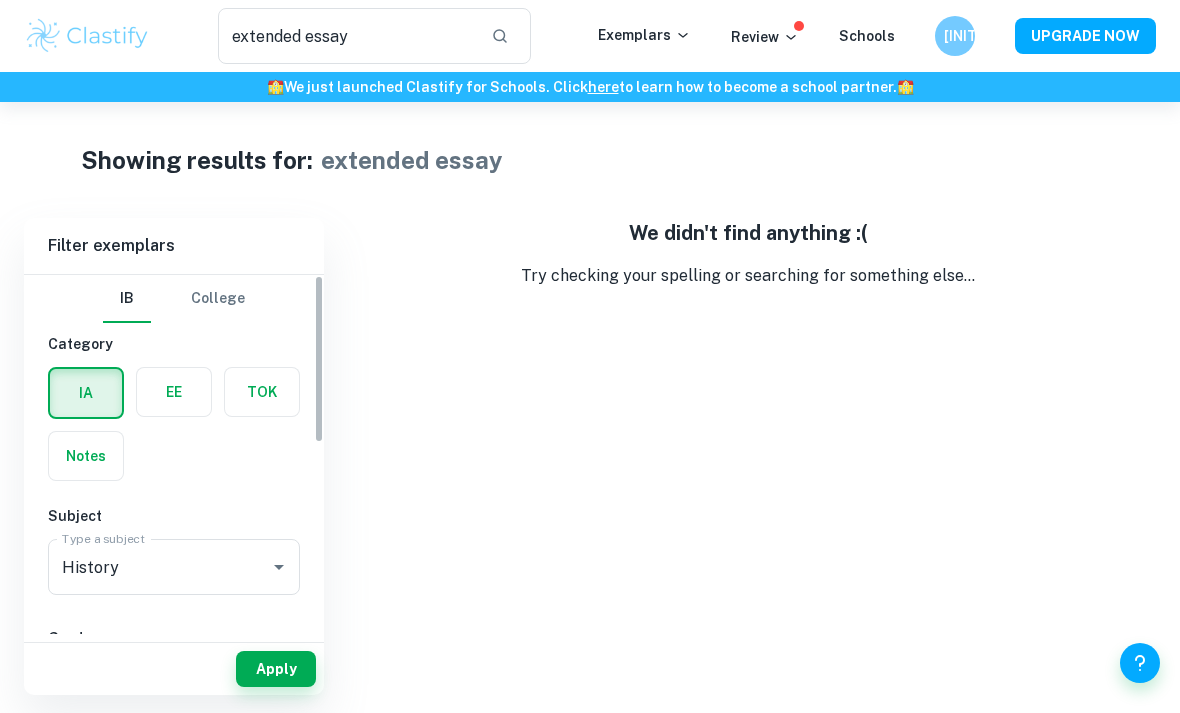 click at bounding box center (174, 392) 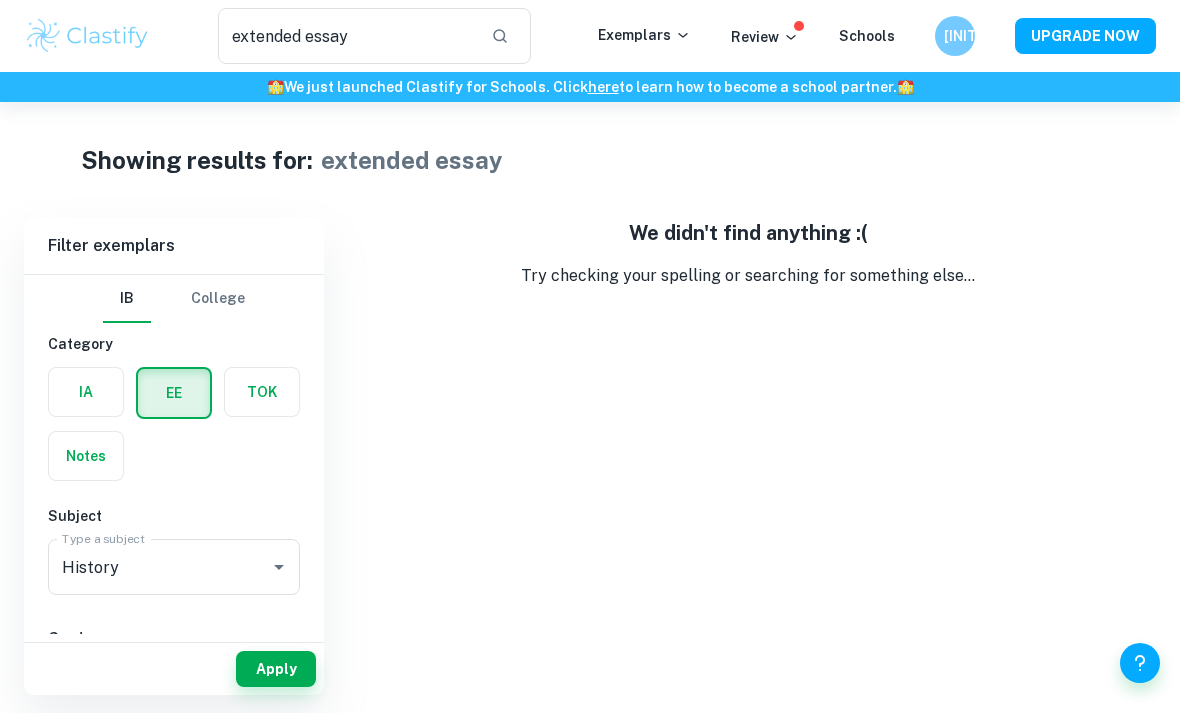 click on "Apply" at bounding box center (276, 669) 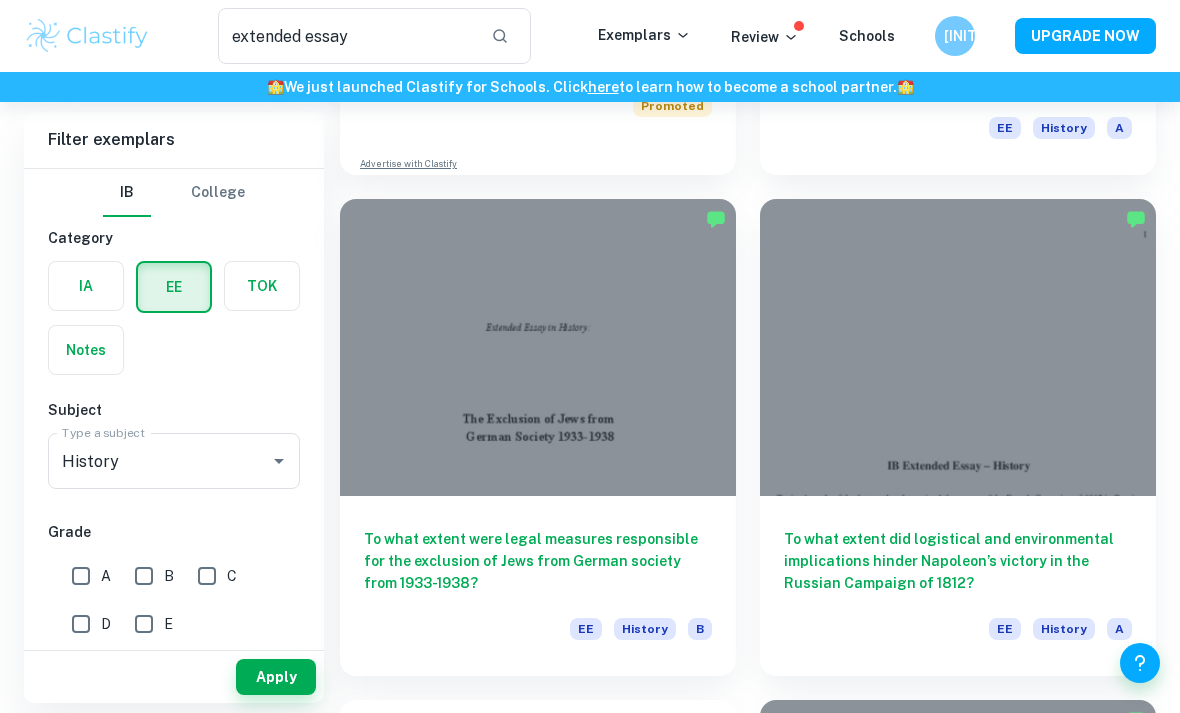 scroll, scrollTop: 1029, scrollLeft: 0, axis: vertical 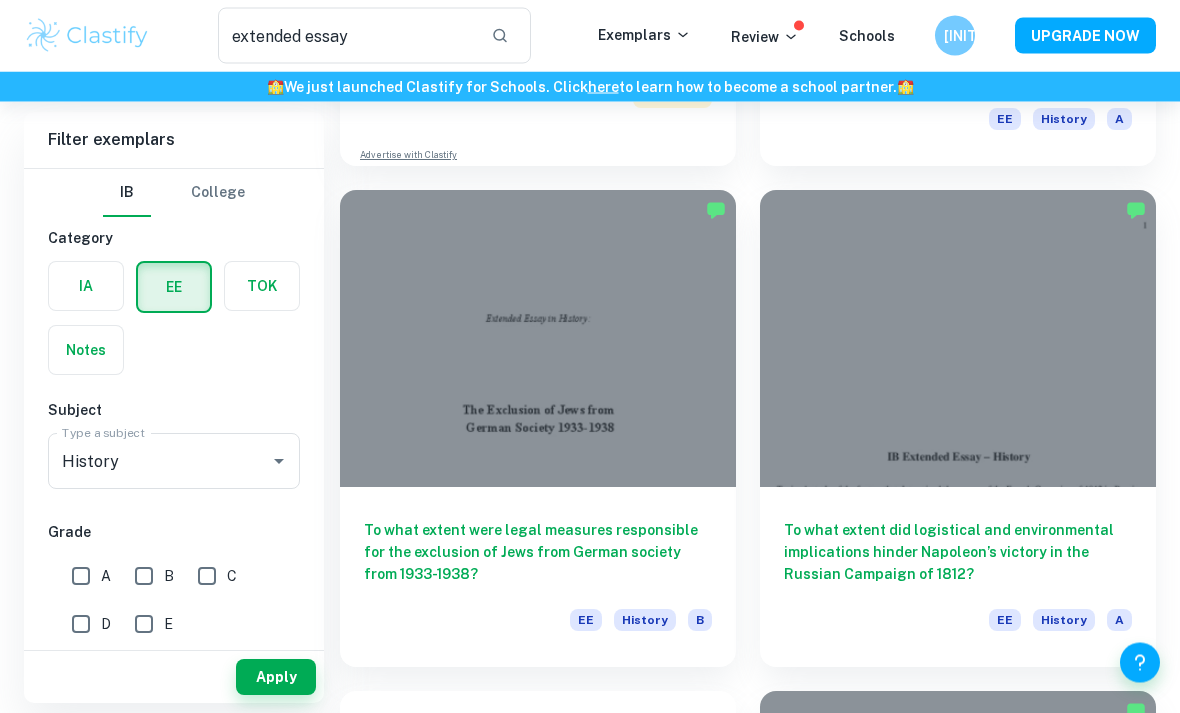 click on "To what extent were legal measures responsible for the exclusion of Jews from German society from 1933-1938?" at bounding box center (538, 553) 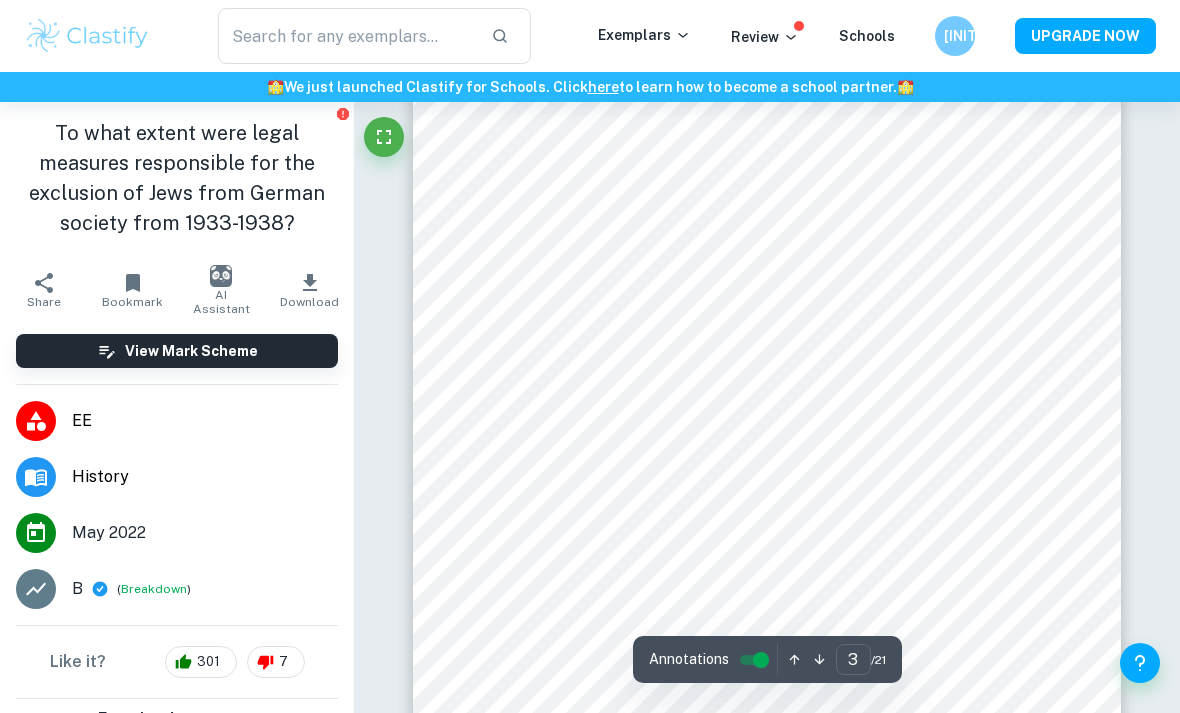 scroll, scrollTop: 2258, scrollLeft: 0, axis: vertical 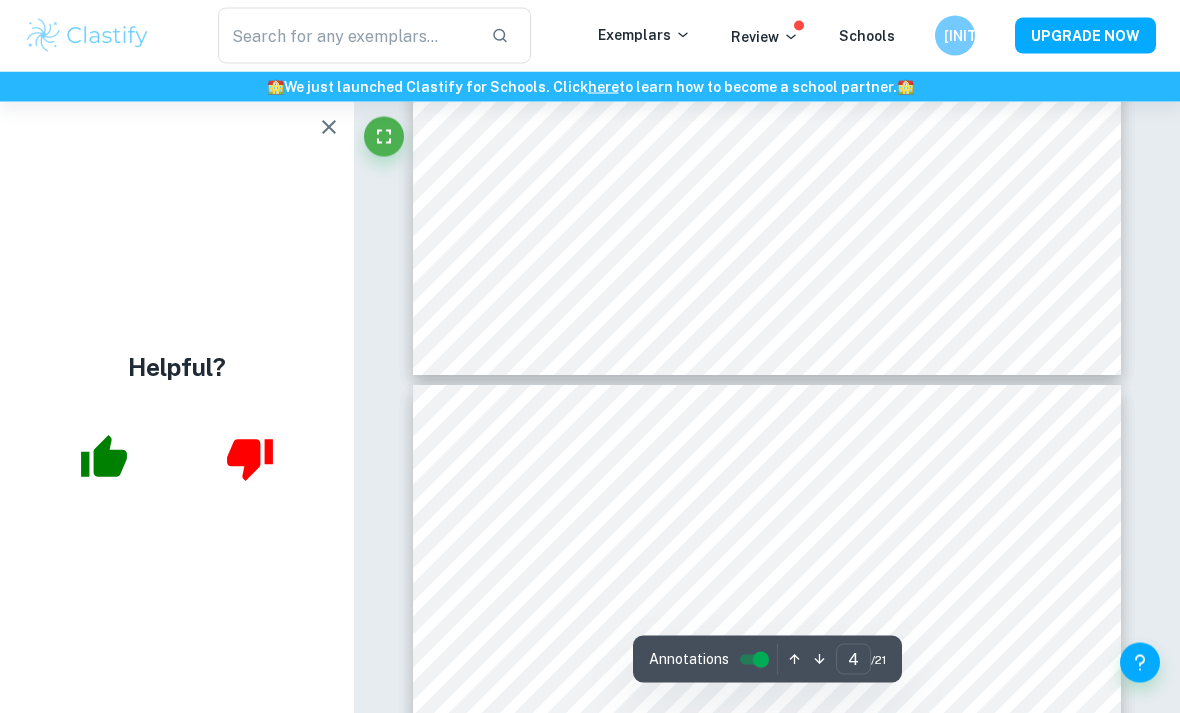 type on "5" 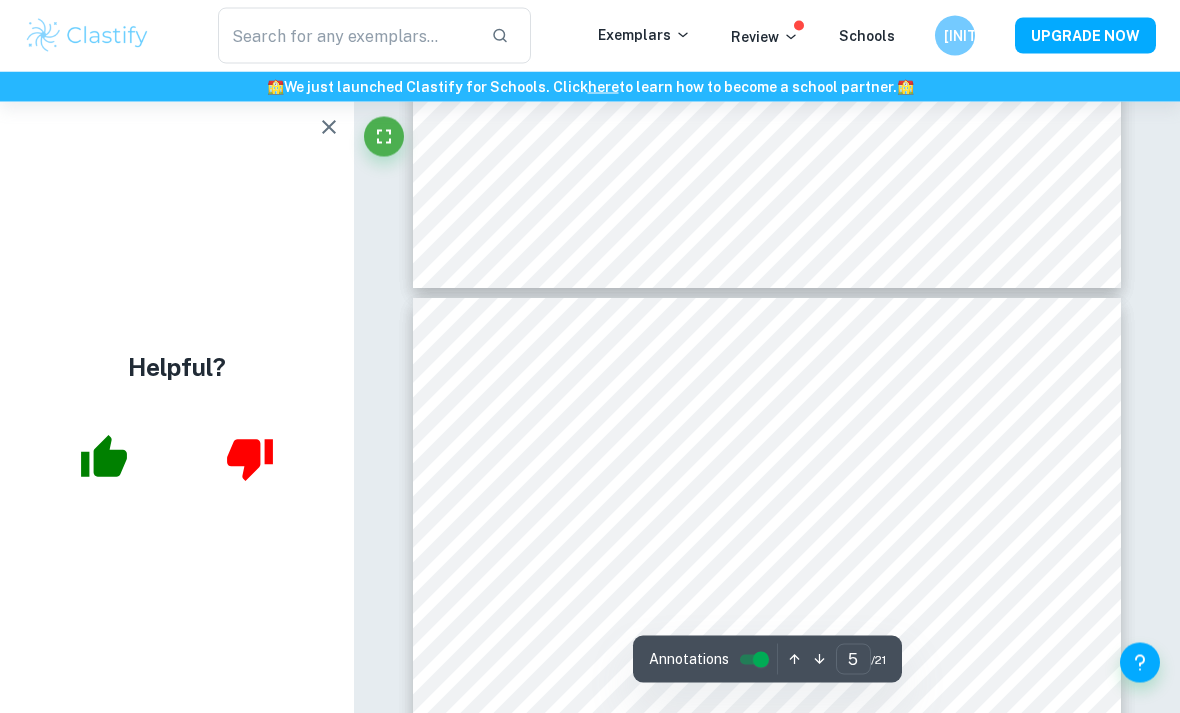 scroll, scrollTop: 3760, scrollLeft: 0, axis: vertical 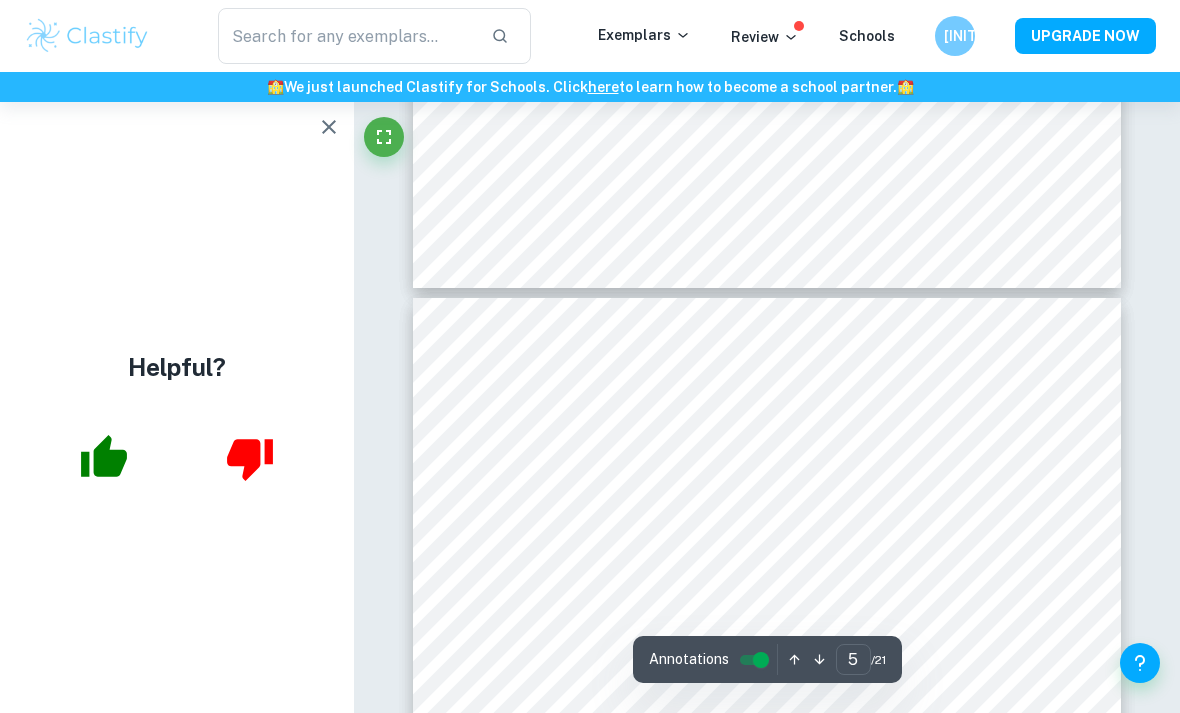 click 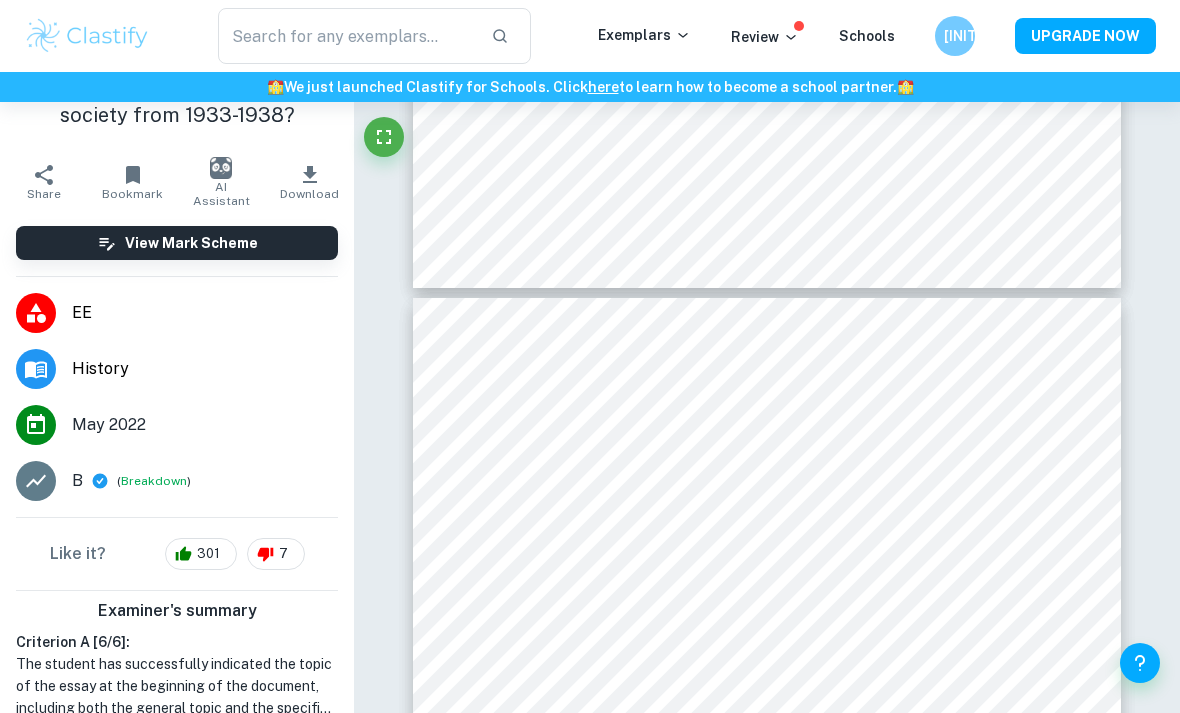 scroll, scrollTop: 118, scrollLeft: 0, axis: vertical 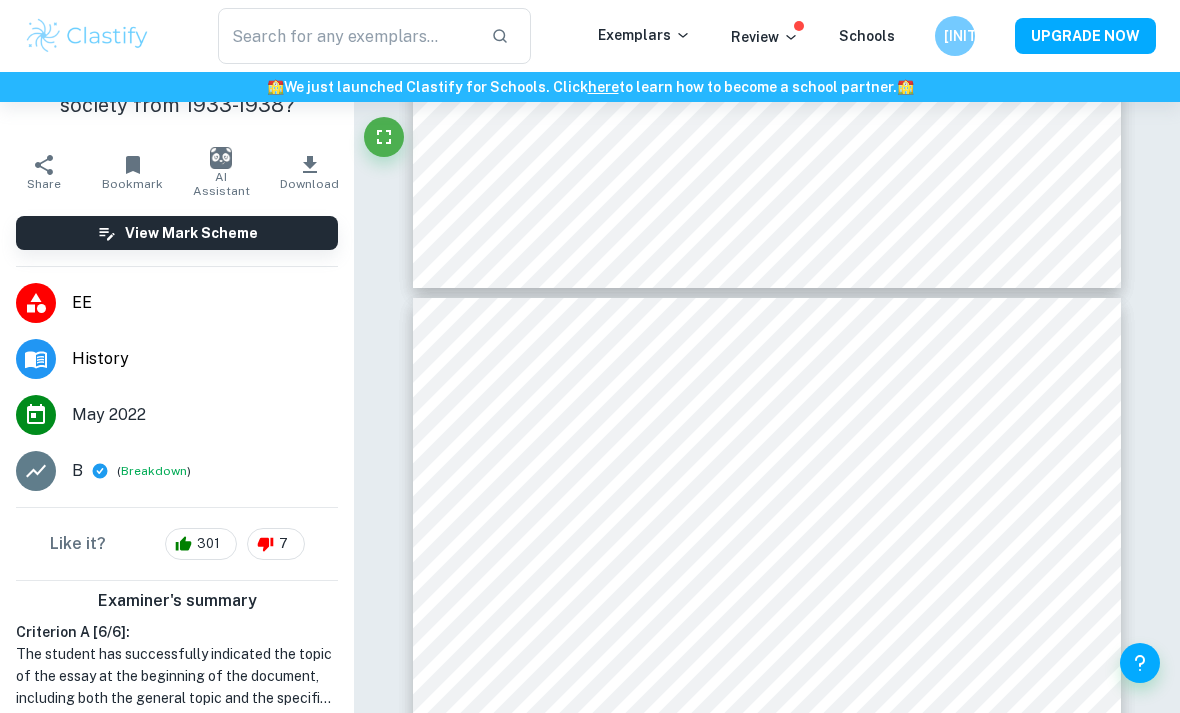 click on "Breakdown" at bounding box center (154, 471) 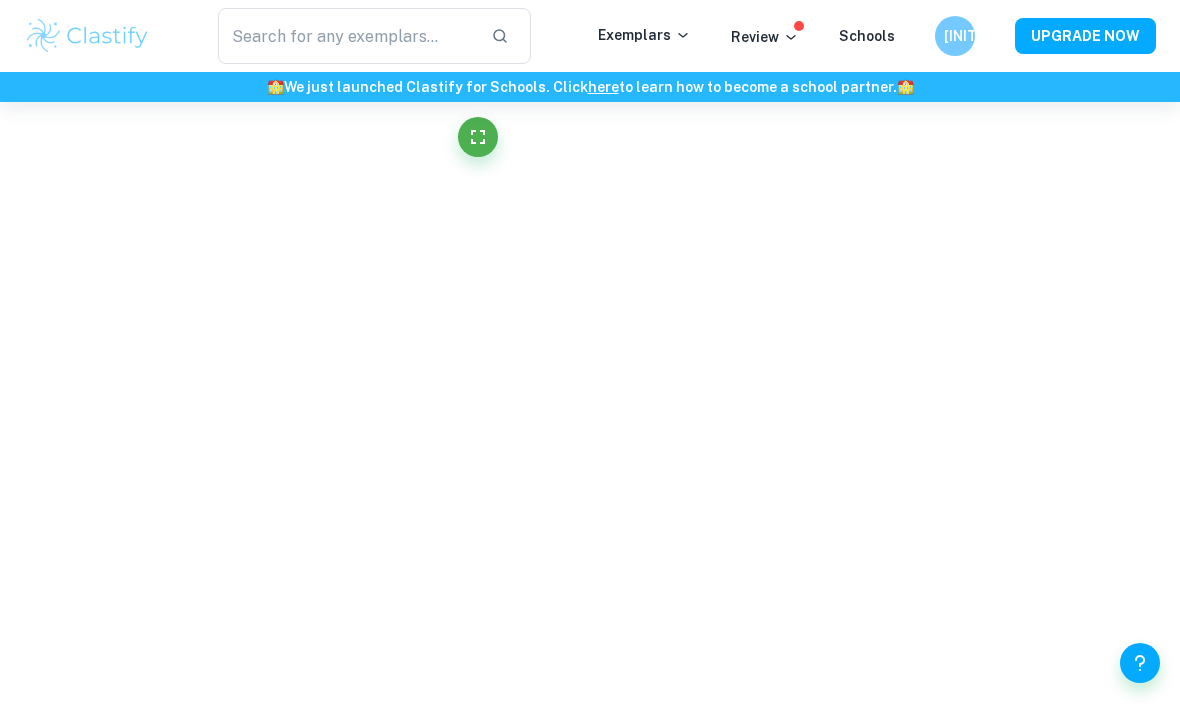 scroll, scrollTop: 2512, scrollLeft: 0, axis: vertical 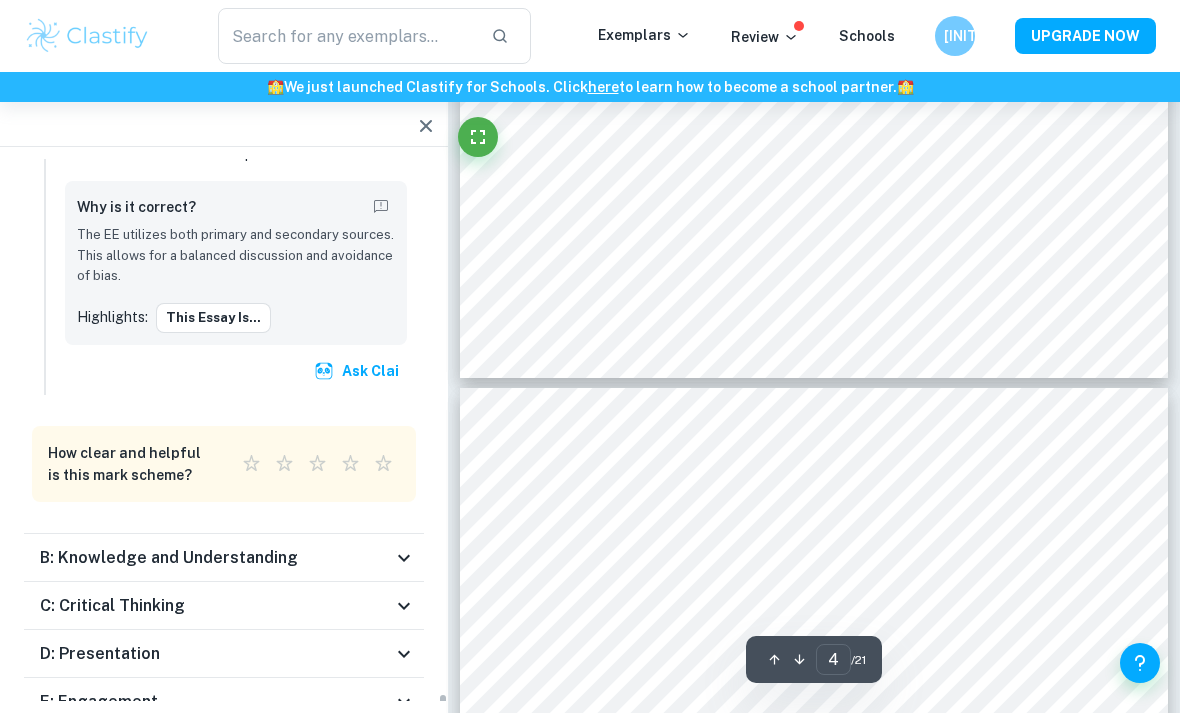 click on "B: Knowledge and Understanding" at bounding box center (224, 558) 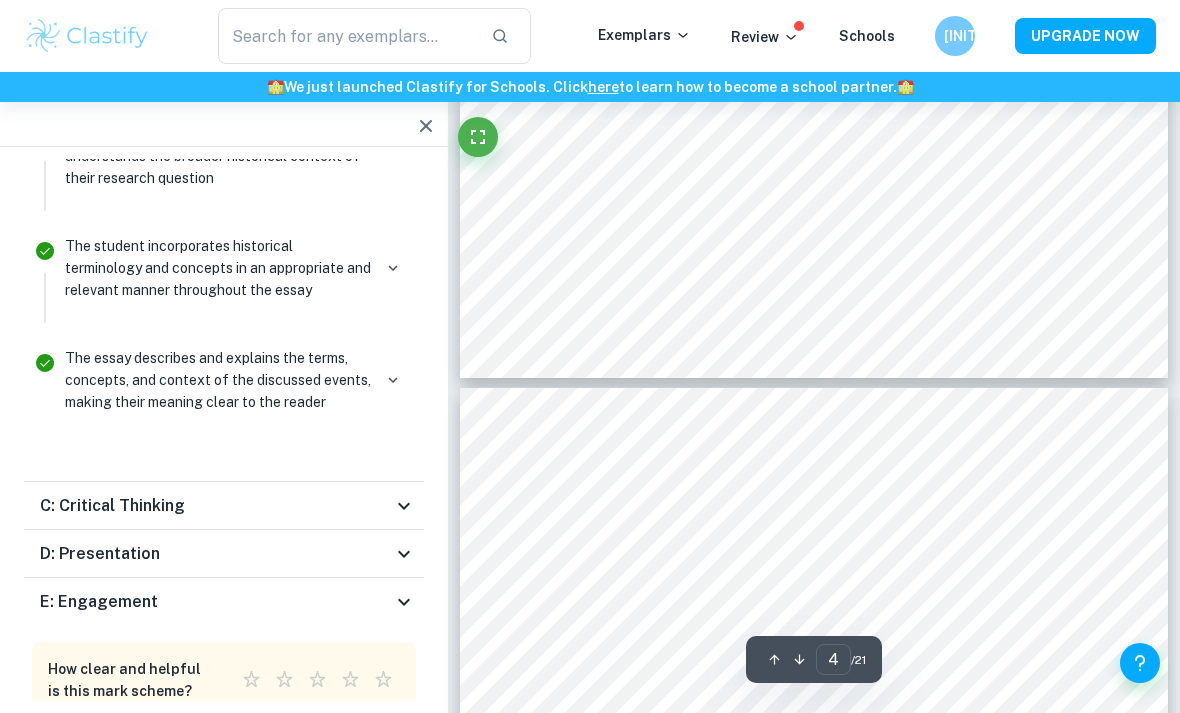 click on "C: Critical Thinking" at bounding box center [216, 506] 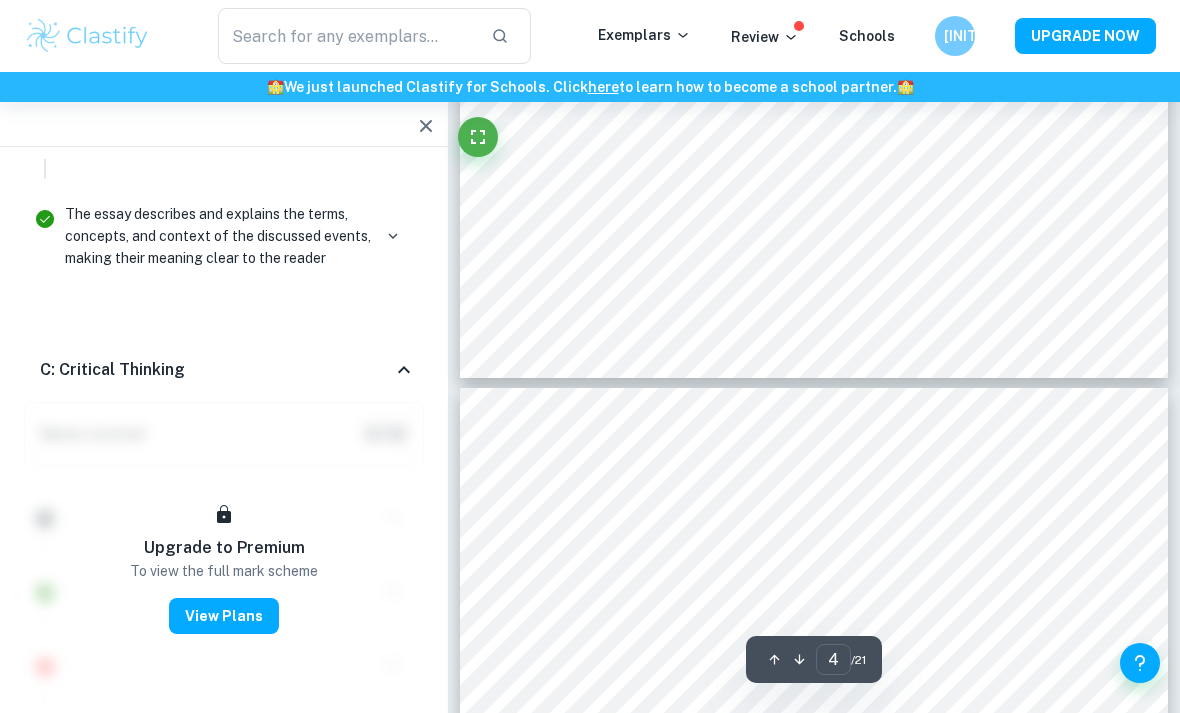 click 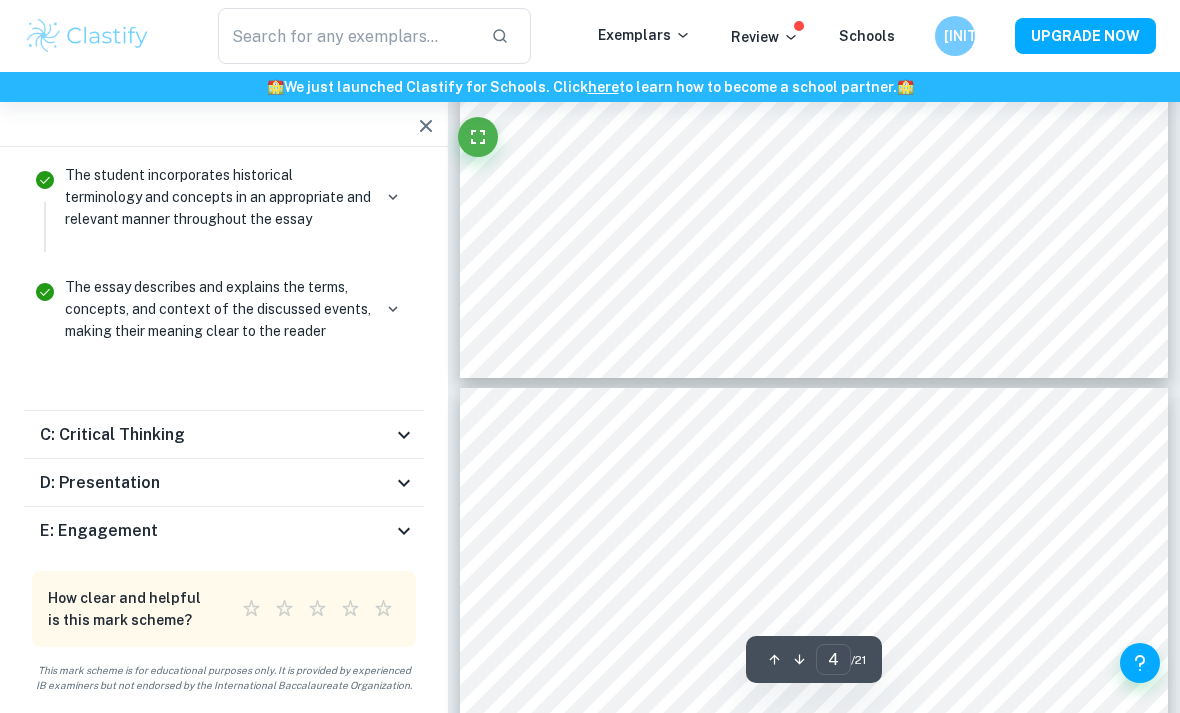 scroll, scrollTop: 5170, scrollLeft: 0, axis: vertical 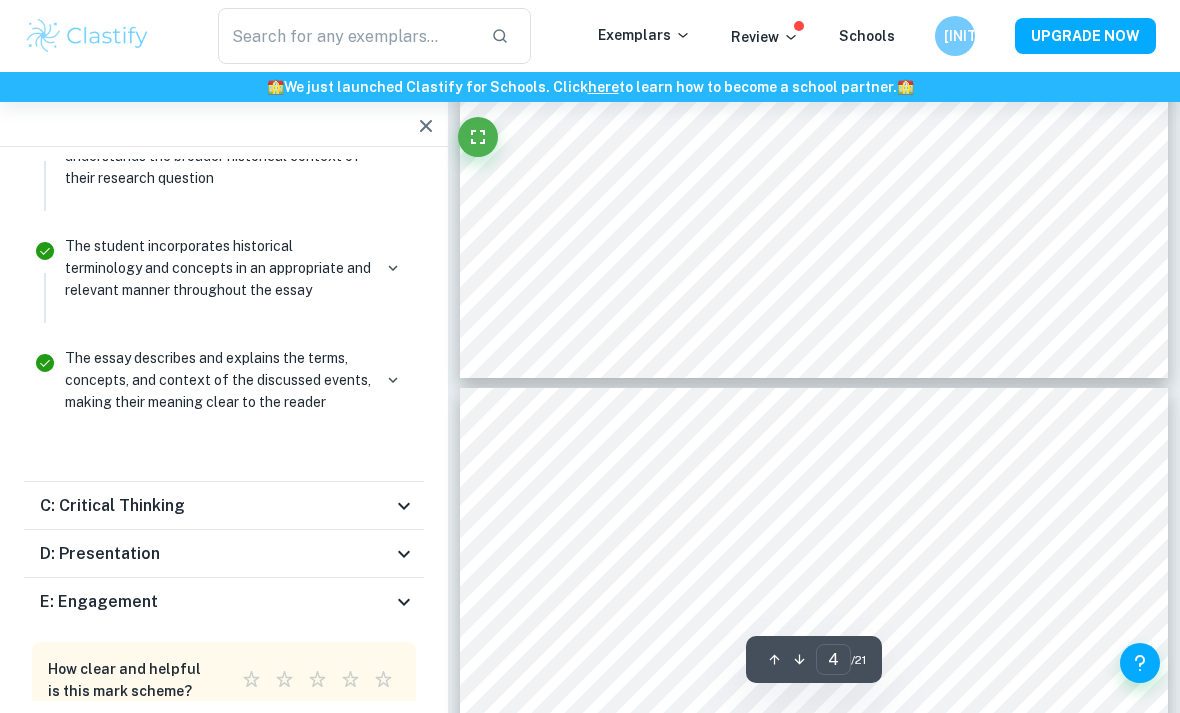 click on "D: Presentation" at bounding box center (216, 554) 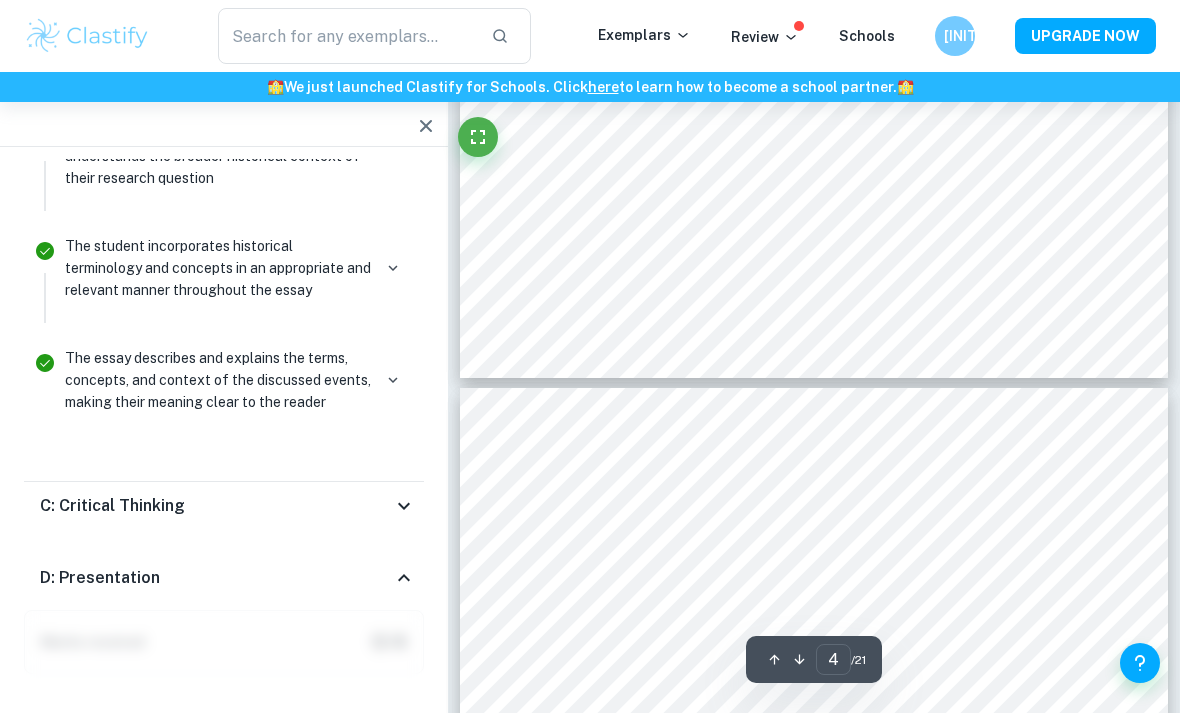 click on "D: Presentation" at bounding box center [224, 578] 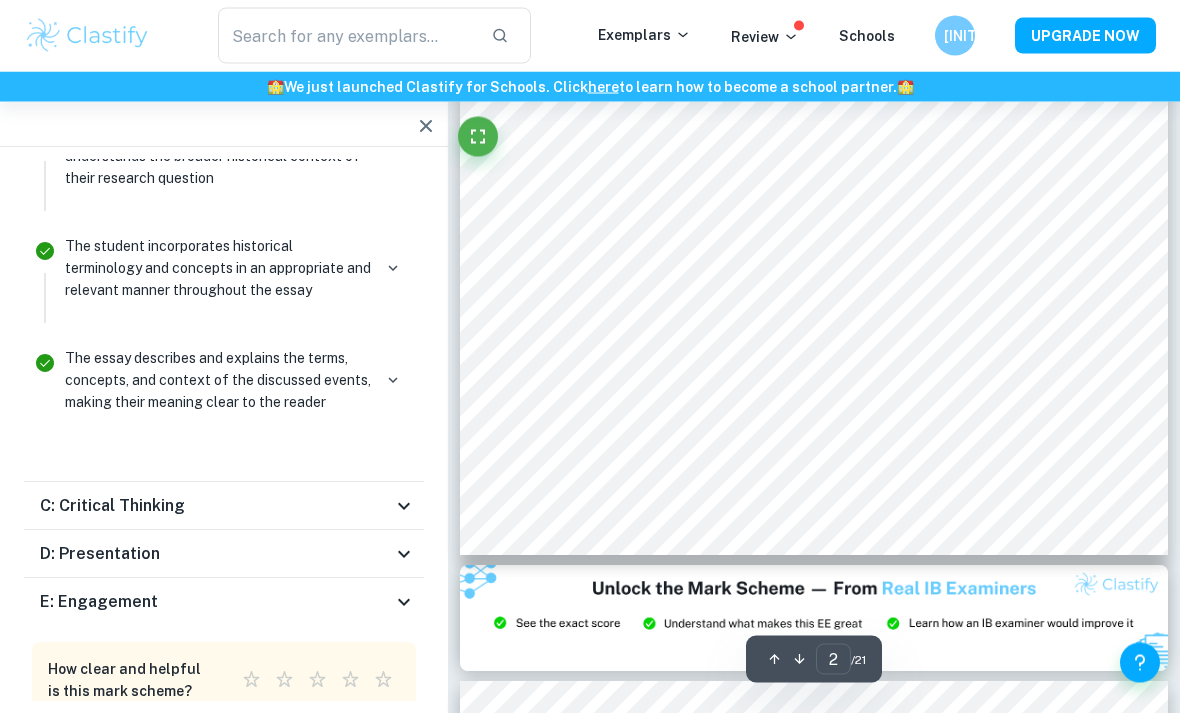 scroll, scrollTop: 1322, scrollLeft: 0, axis: vertical 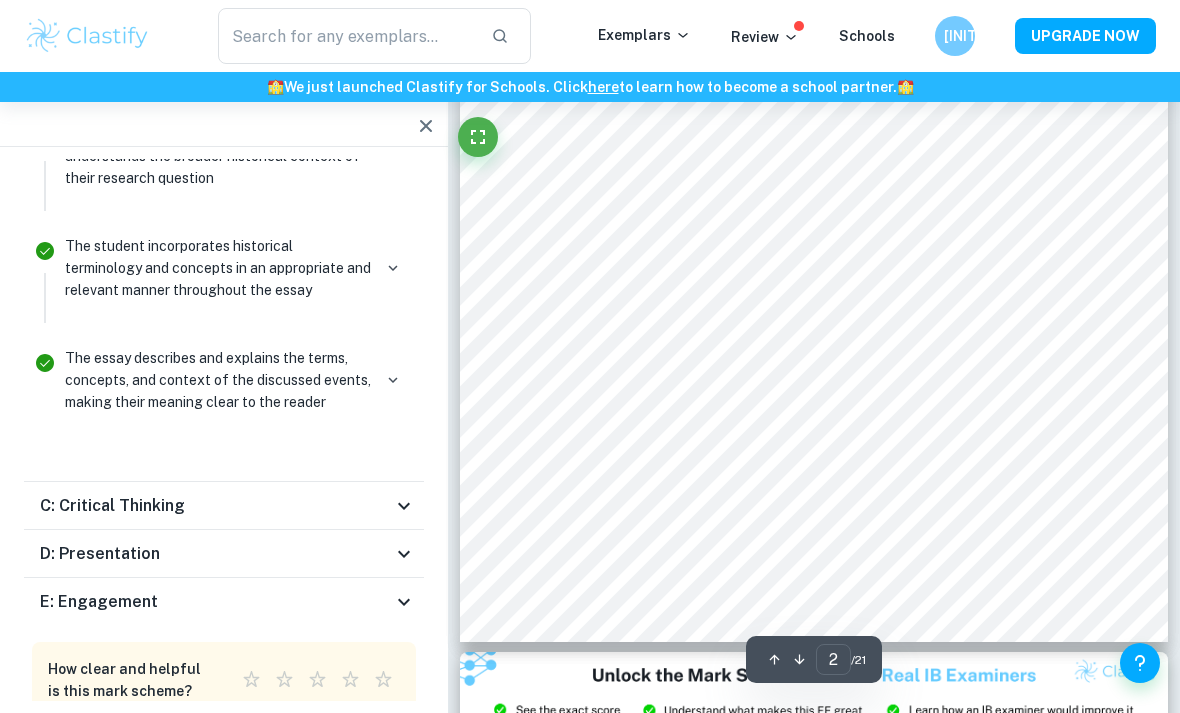 click on "The essay describes and explains the terms, concepts, and context of the discussed events, making their meaning clear to the reader" at bounding box center [218, 380] 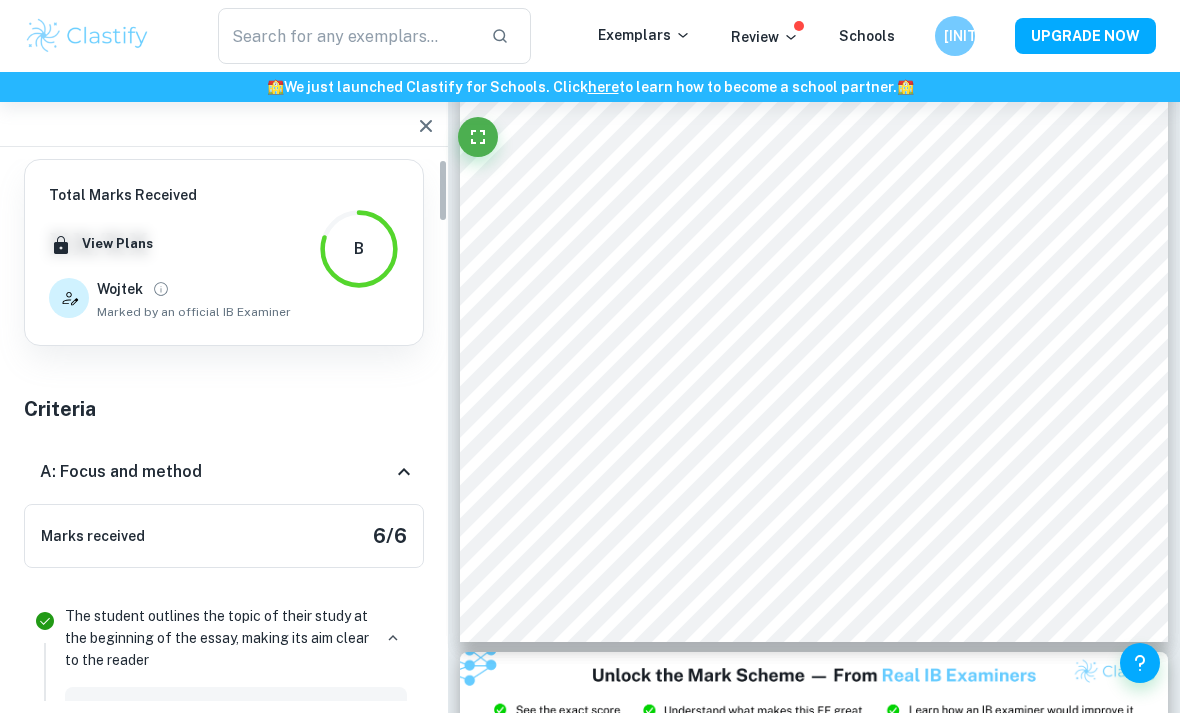 scroll, scrollTop: 0, scrollLeft: 0, axis: both 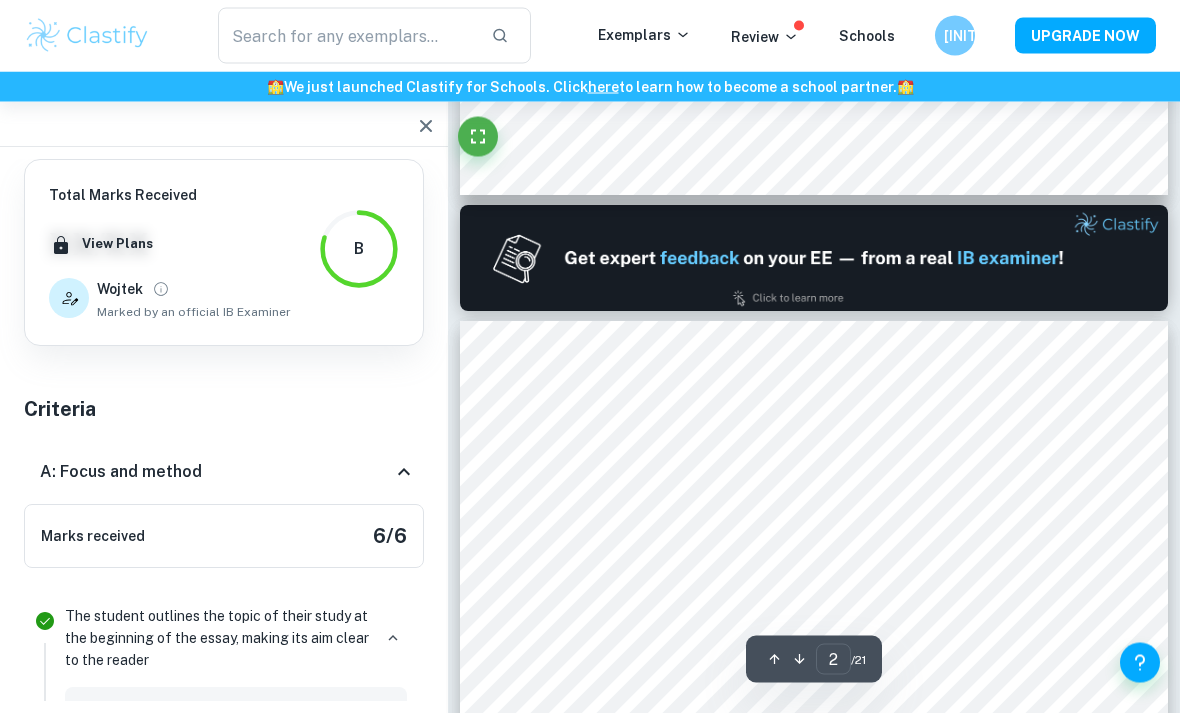 type on "1" 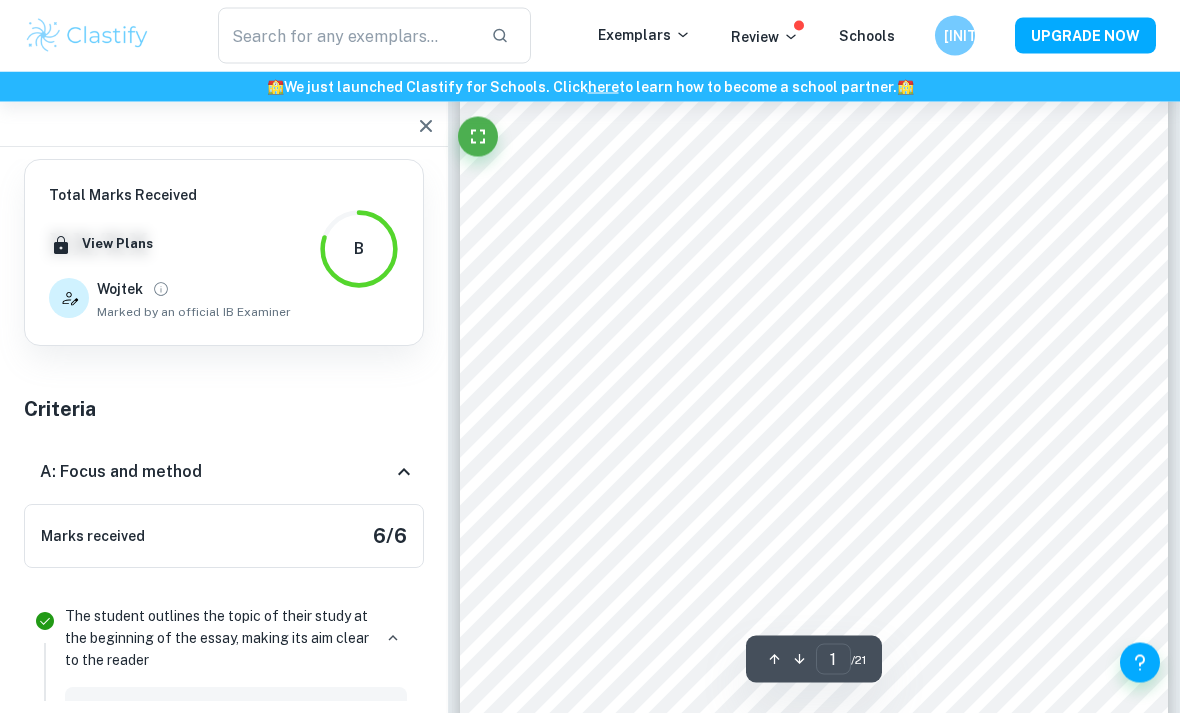scroll, scrollTop: 0, scrollLeft: 0, axis: both 